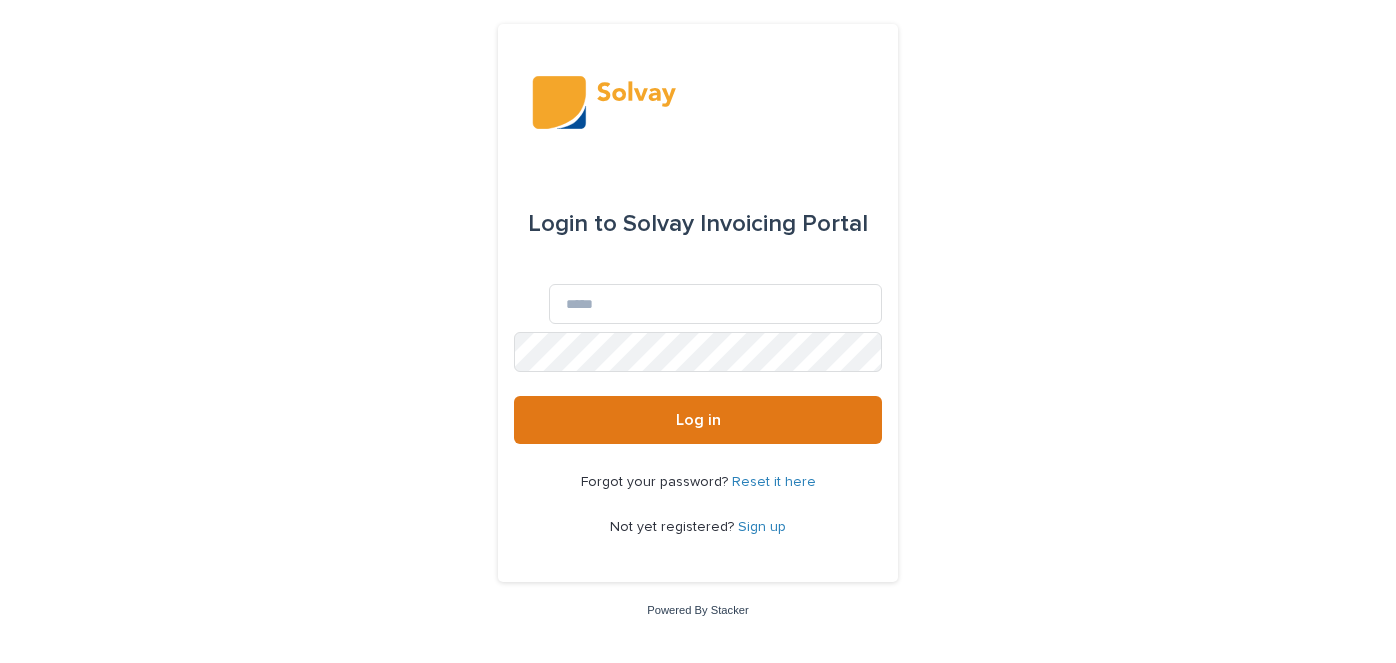 scroll, scrollTop: 0, scrollLeft: 0, axis: both 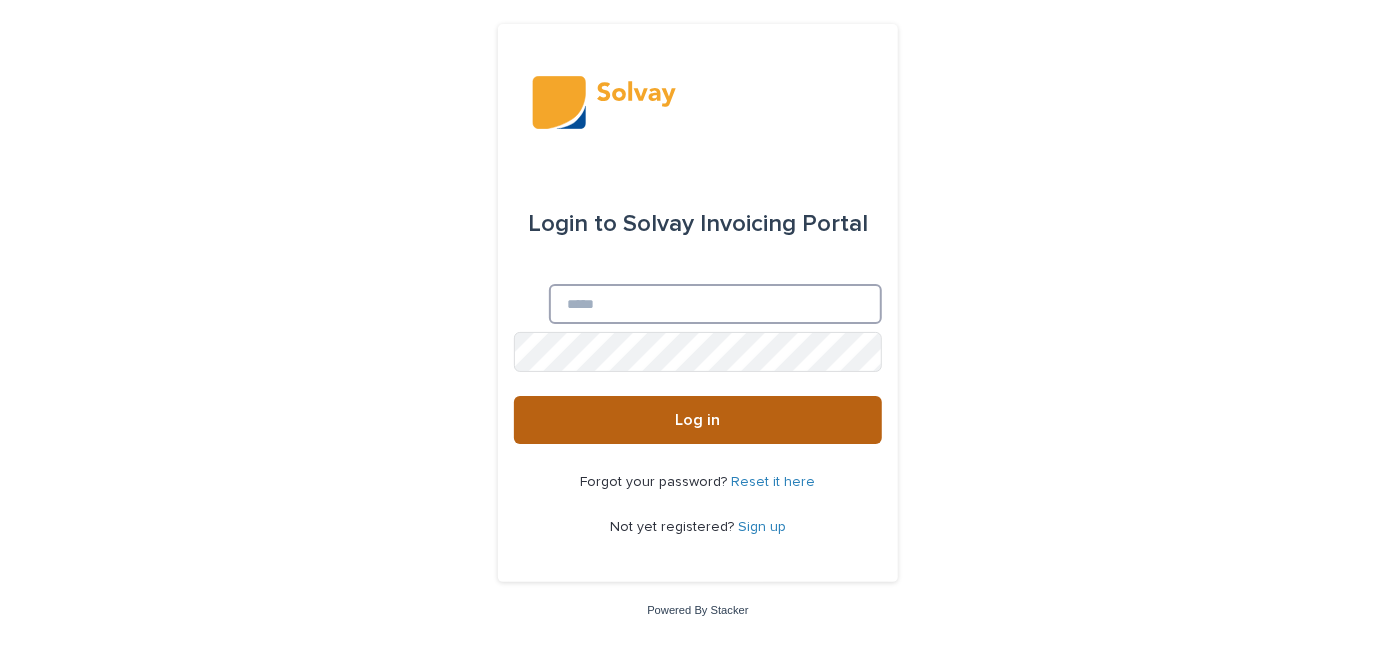 type on "**********" 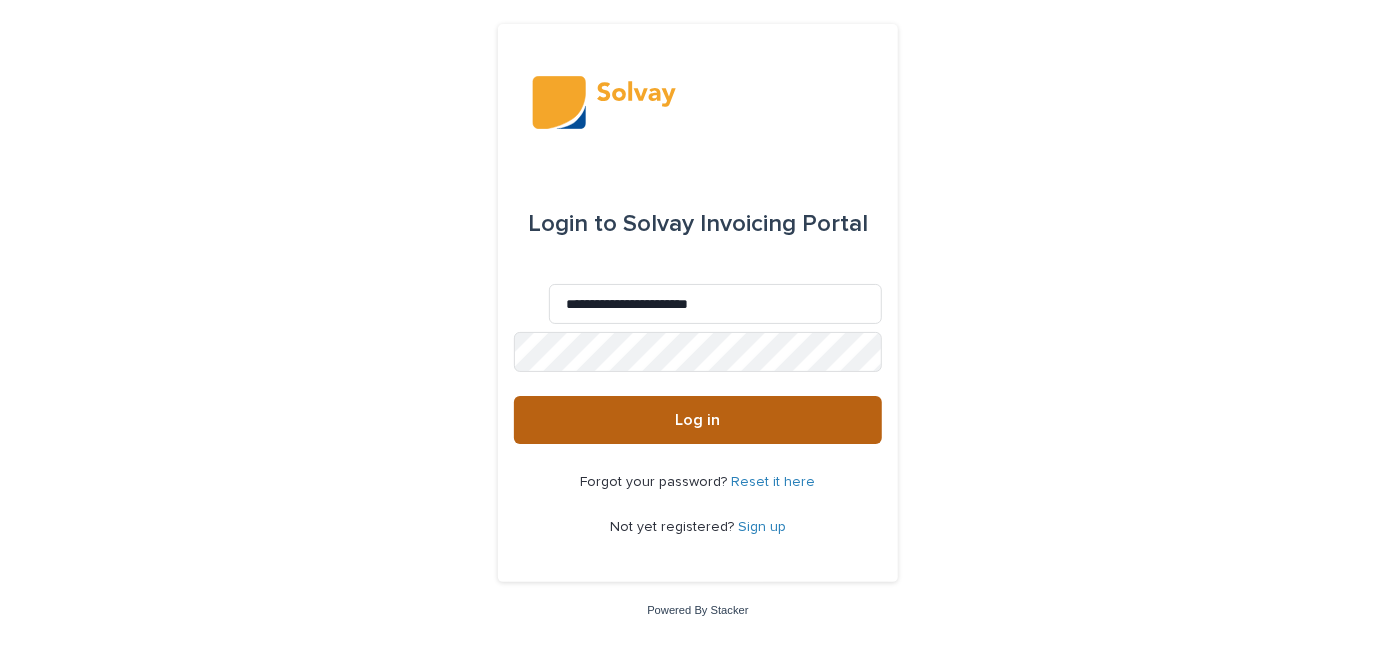 click on "Log in" at bounding box center (698, 420) 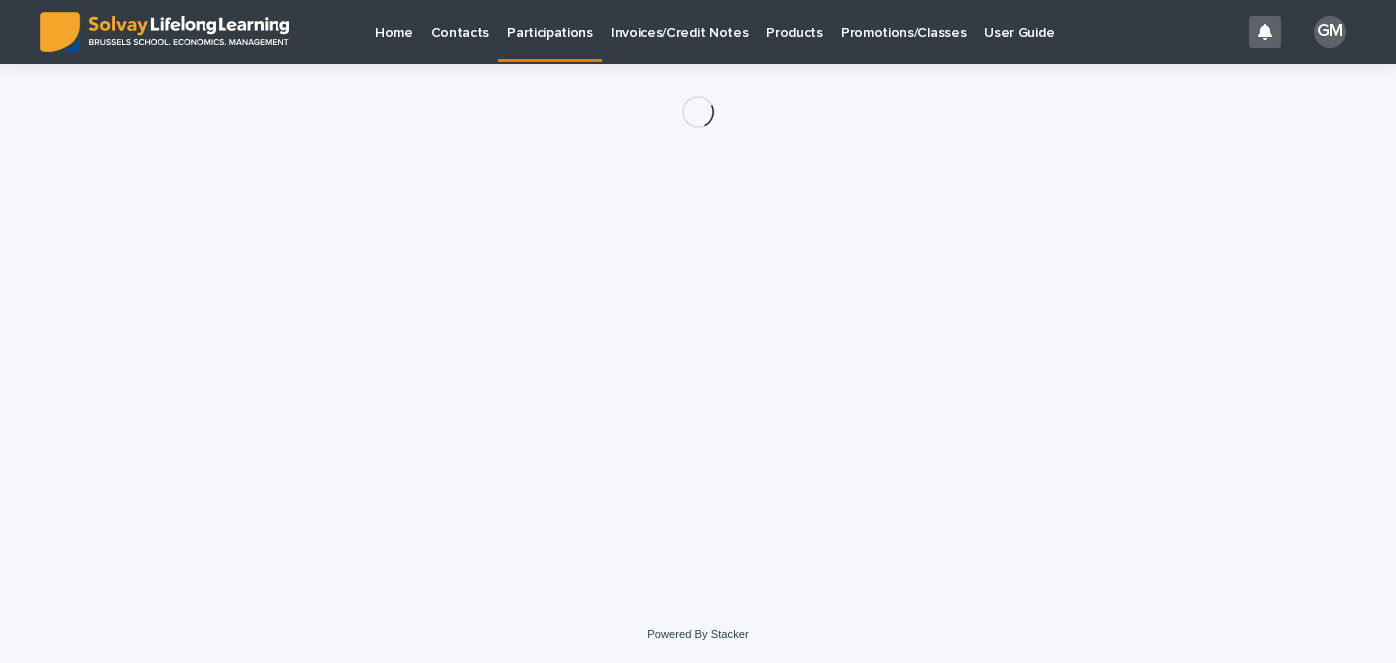 scroll, scrollTop: 0, scrollLeft: 0, axis: both 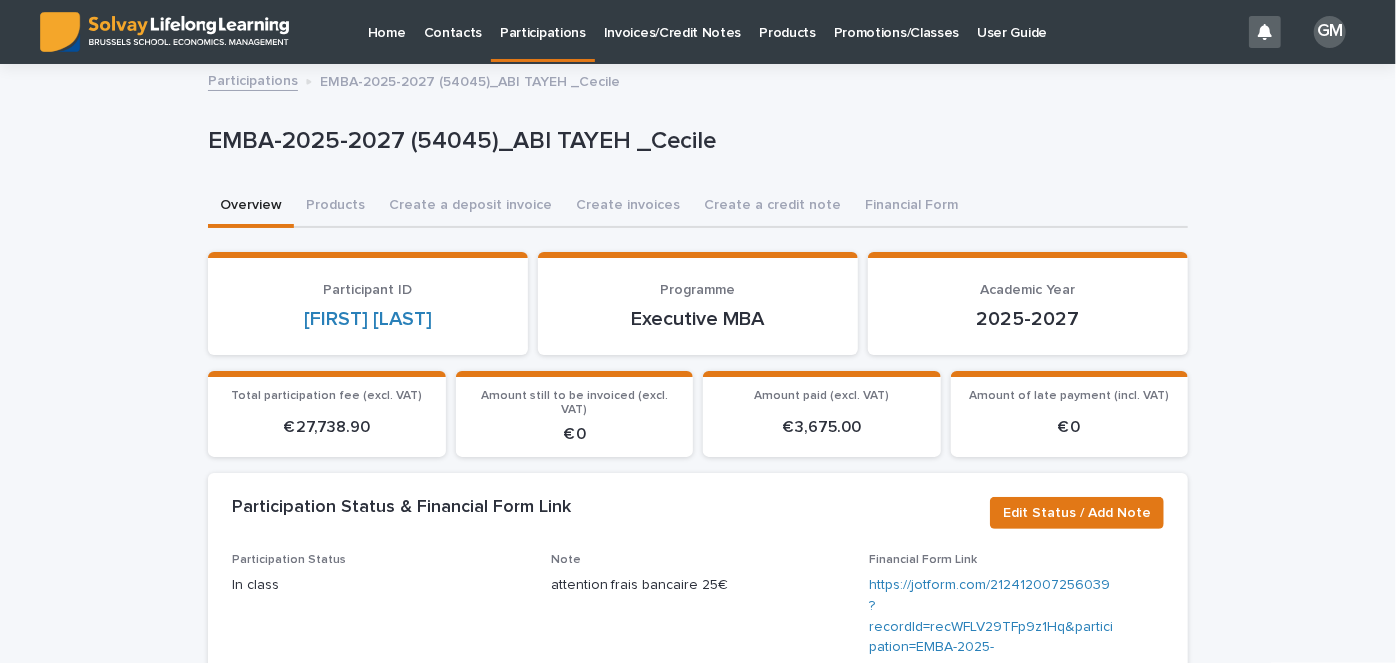 click on "Invoices/Credit Notes" at bounding box center (673, 21) 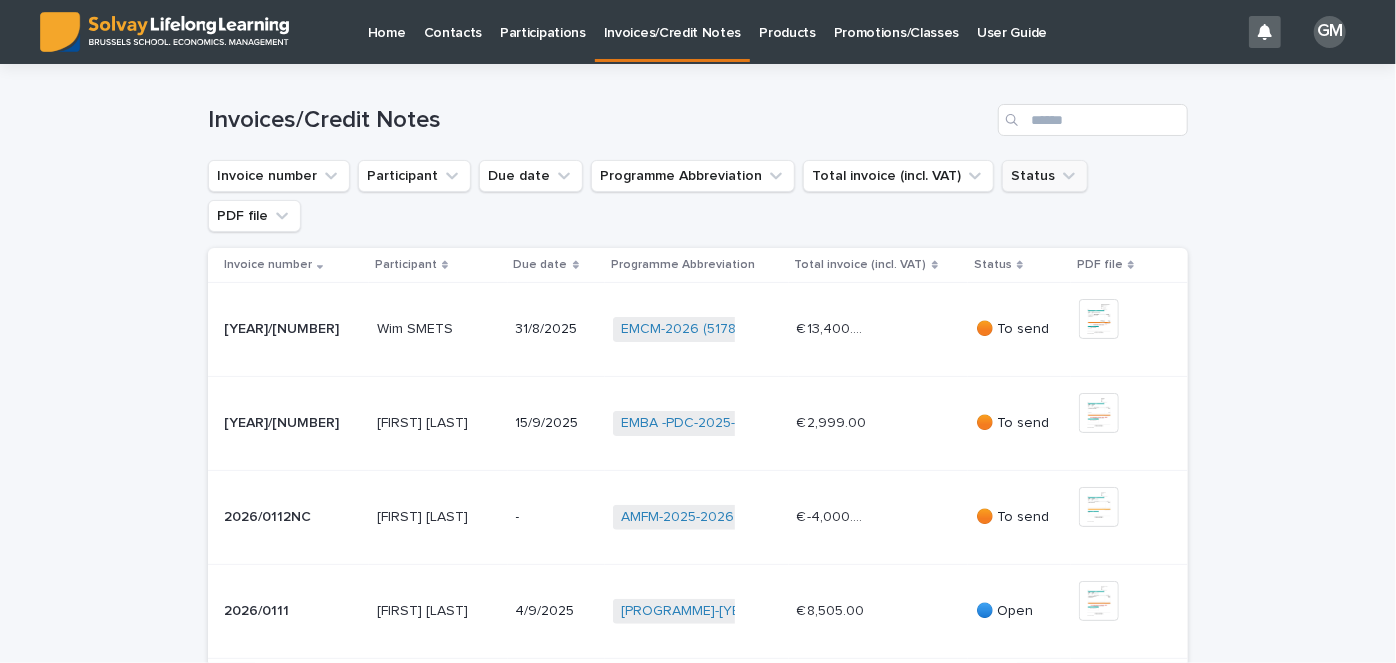 click on "Status" at bounding box center [1045, 176] 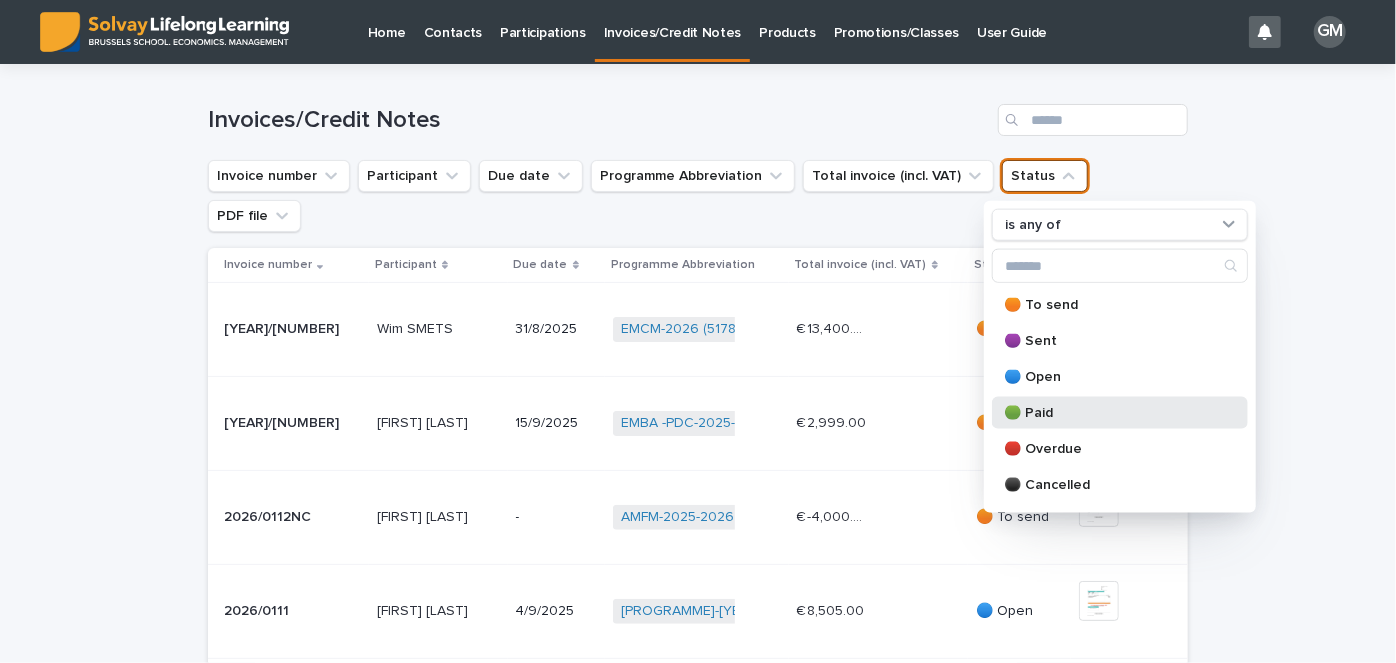 click on "🟢 Paid" at bounding box center [1110, 413] 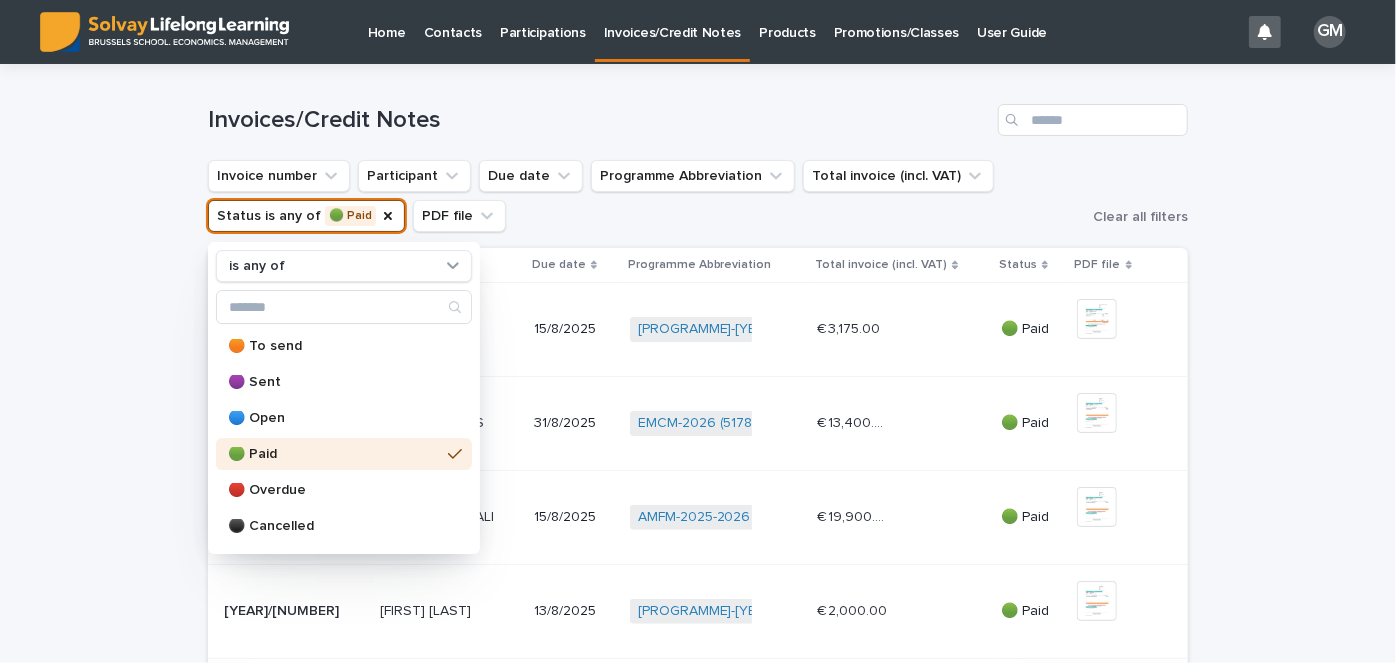 click on "Loading... Saving… Loading... Saving… Invoices/Credit Notes Invoice number Participant Due date Programme Abbreviation Total invoice (incl. VAT) Status is any of 🟢 Paid is any of 🟠 To send 🟣 Sent 🔵 Open 🟢 Paid 🔴 Overdue ⚫ Cancelled 🟡 Overpaid 🟤 Partially paid PDF file Clear all filters Invoice number Participant Due date Programme Abbreviation Total invoice (incl. VAT) Status PDF file 2026/0107 2026/0107   Flor AGUILAR Flor AGUILAR   15/8/2025 AMP-2025-2026 (51024)   + 0 € 3,175.00 € 3,175.00   🟢 Paid + 0 This file cannot be opened Download File 2026/0103 2026/0103   Tom CLEYMANS Tom CLEYMANS   31/8/2025 EMCM-2026 (51785)   + 0 € 13,400.00 € 13,400.00   🟢 Paid + 0 This file cannot be opened Download File 2026/0100 2026/0100   Rayän BELDJILALI Rayän BELDJILALI   15/8/2025 AMFM-2025-2026 (56325)   + 0 € 19,900.00 € 19,900.00   🟢 Paid + 0 This file cannot be opened Download File 2026/0091 2026/0091   Alexandra WAUTHIER Alexandra WAUTHIER" at bounding box center (698, 727) 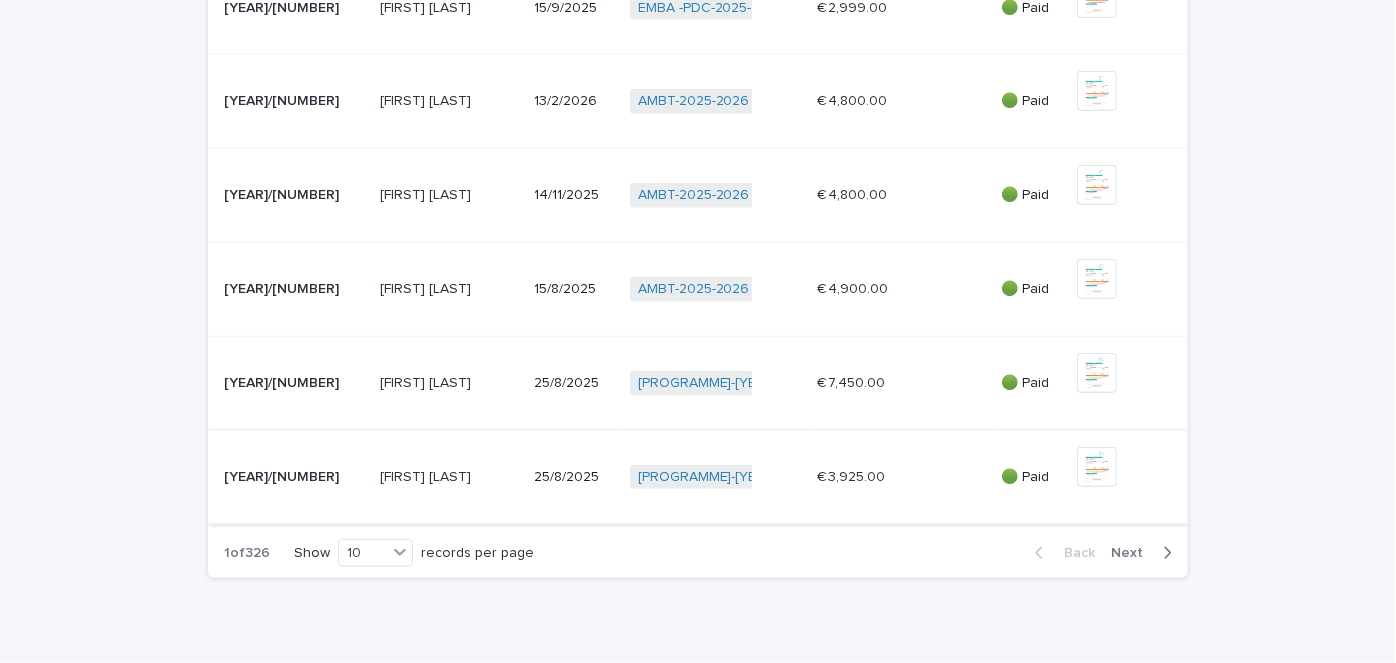 scroll, scrollTop: 698, scrollLeft: 0, axis: vertical 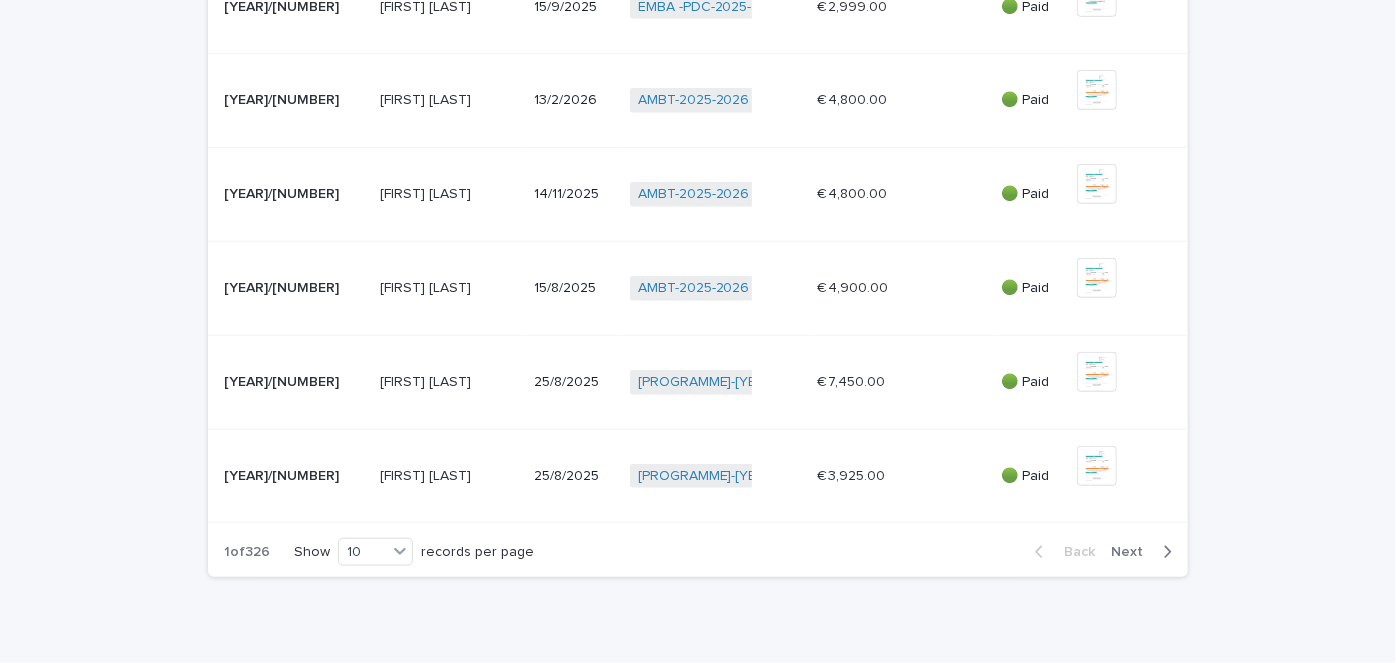 click on "Next" at bounding box center [1133, 552] 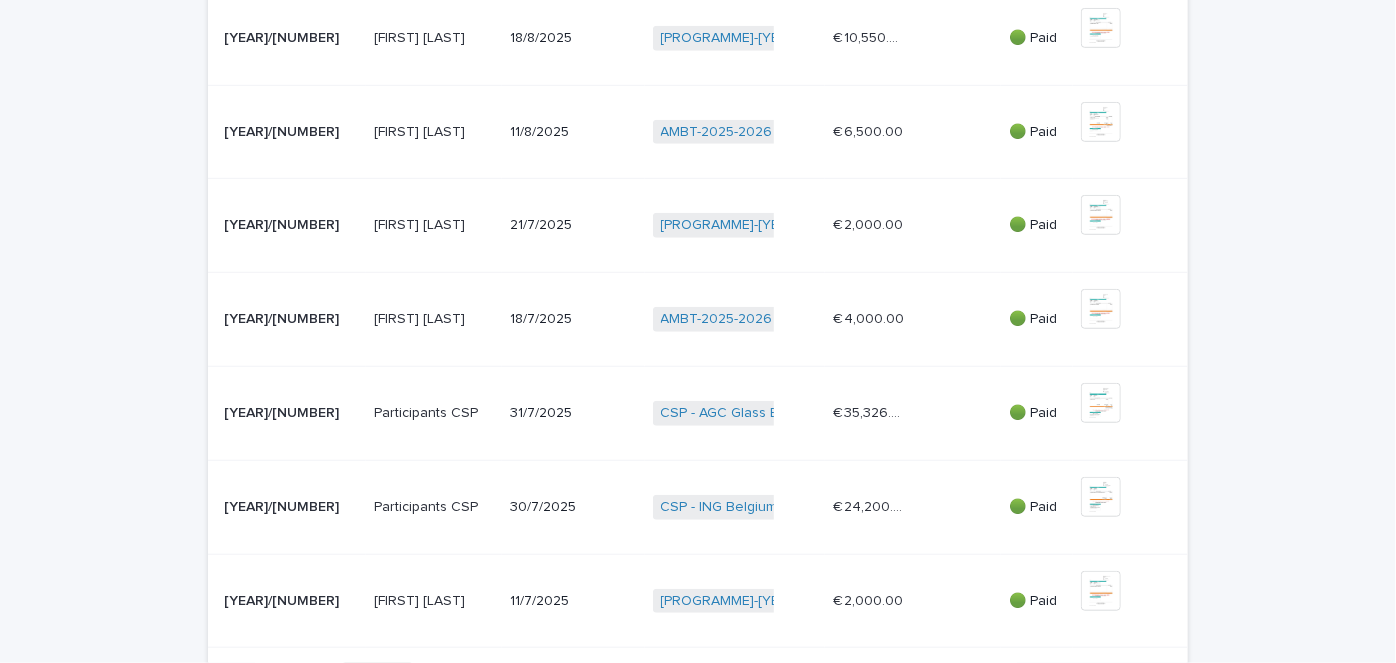scroll, scrollTop: 784, scrollLeft: 0, axis: vertical 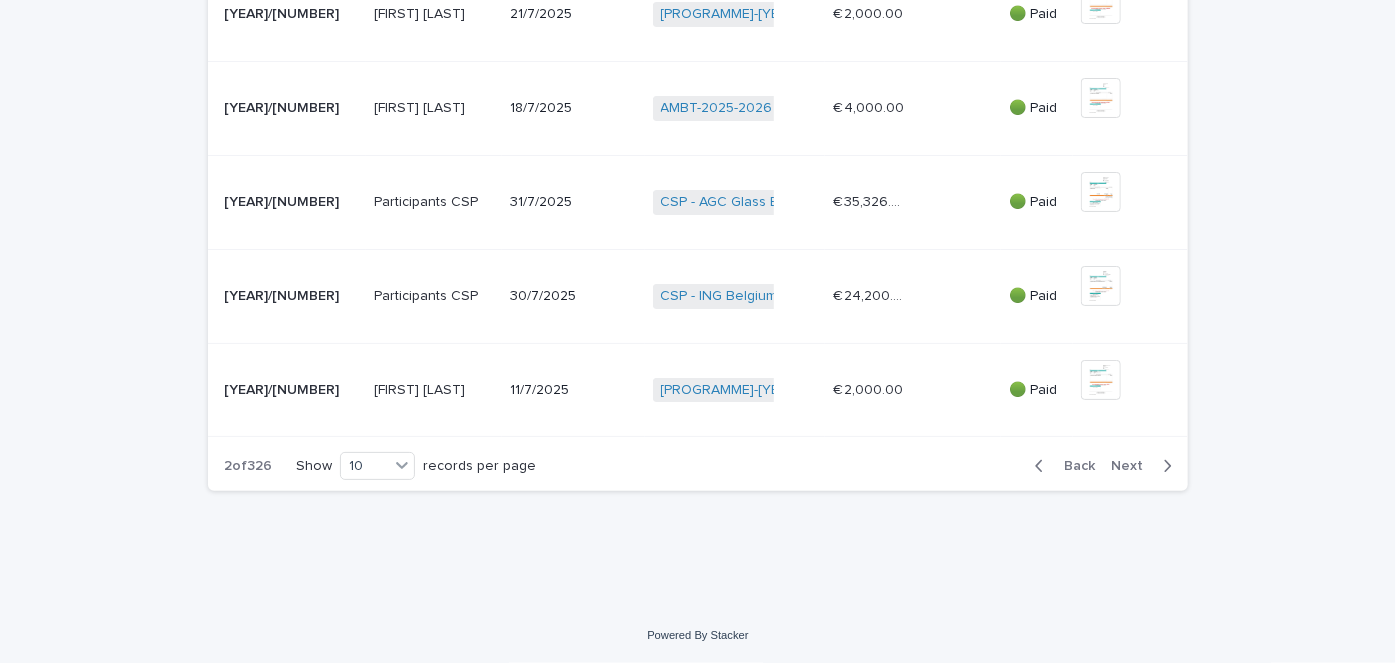 click on "Next" at bounding box center [1133, 466] 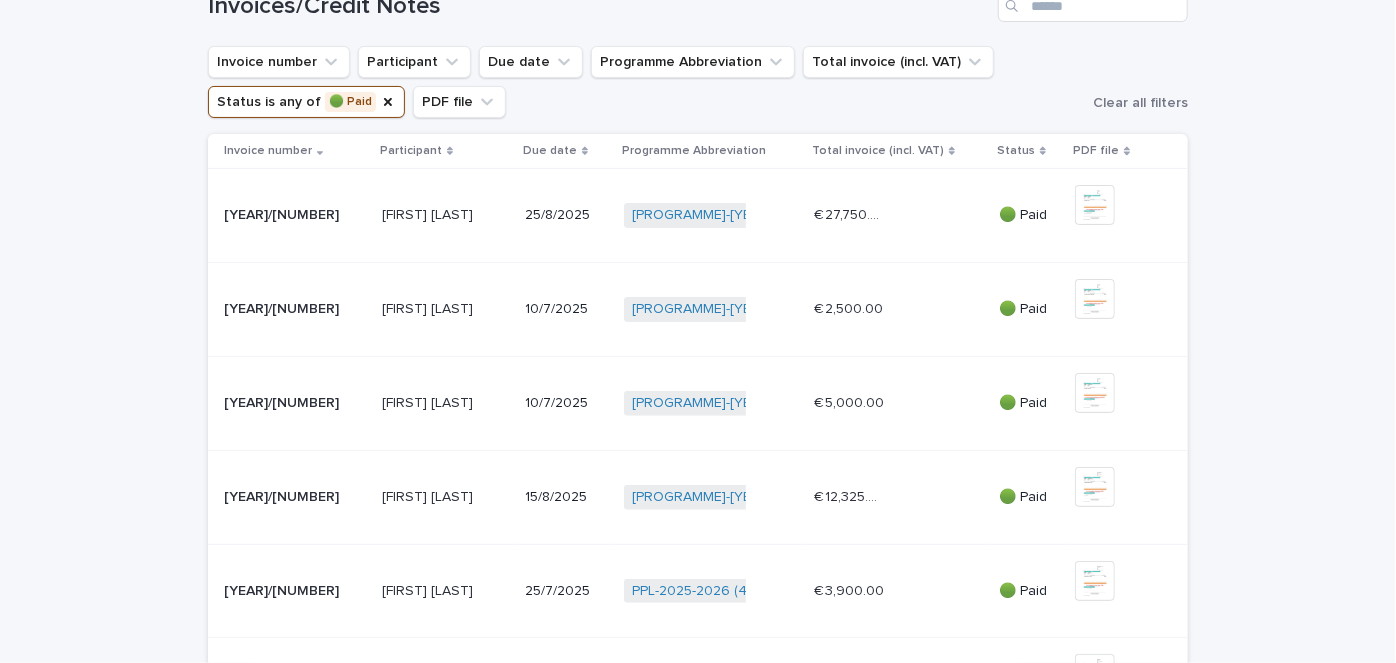 scroll, scrollTop: 0, scrollLeft: 0, axis: both 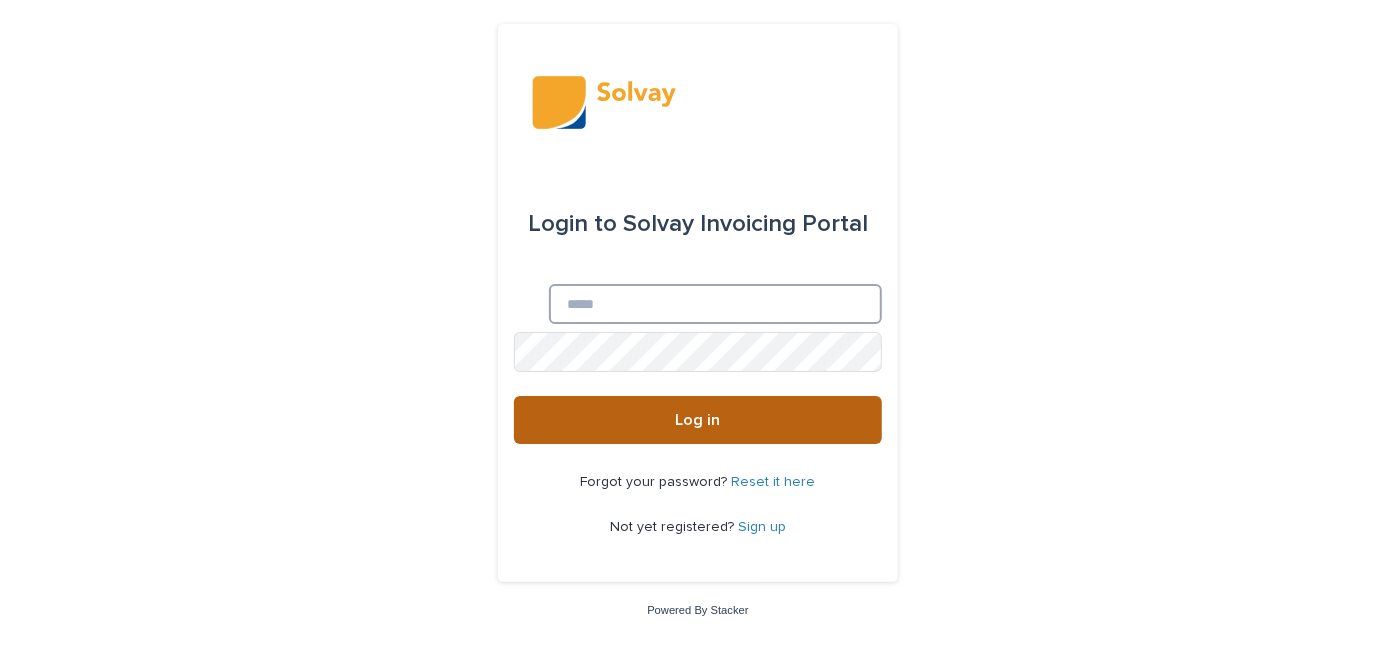 type on "**********" 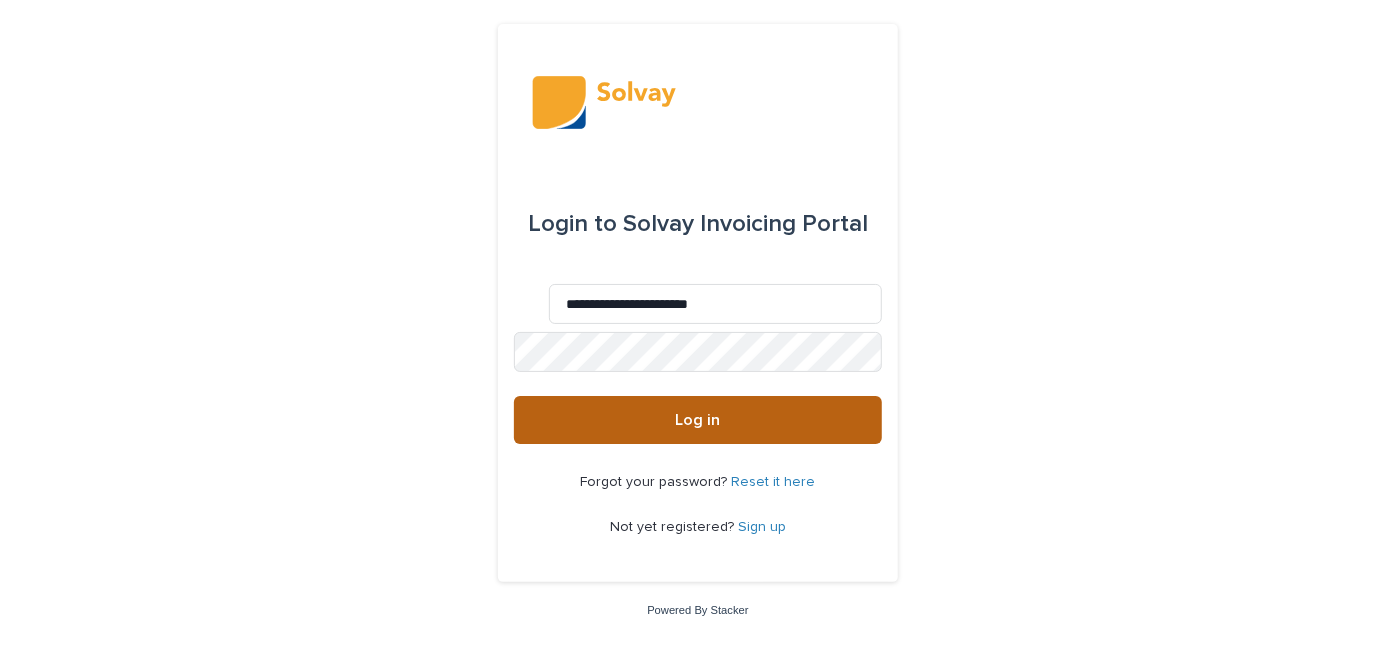 click on "Log in" at bounding box center (698, 420) 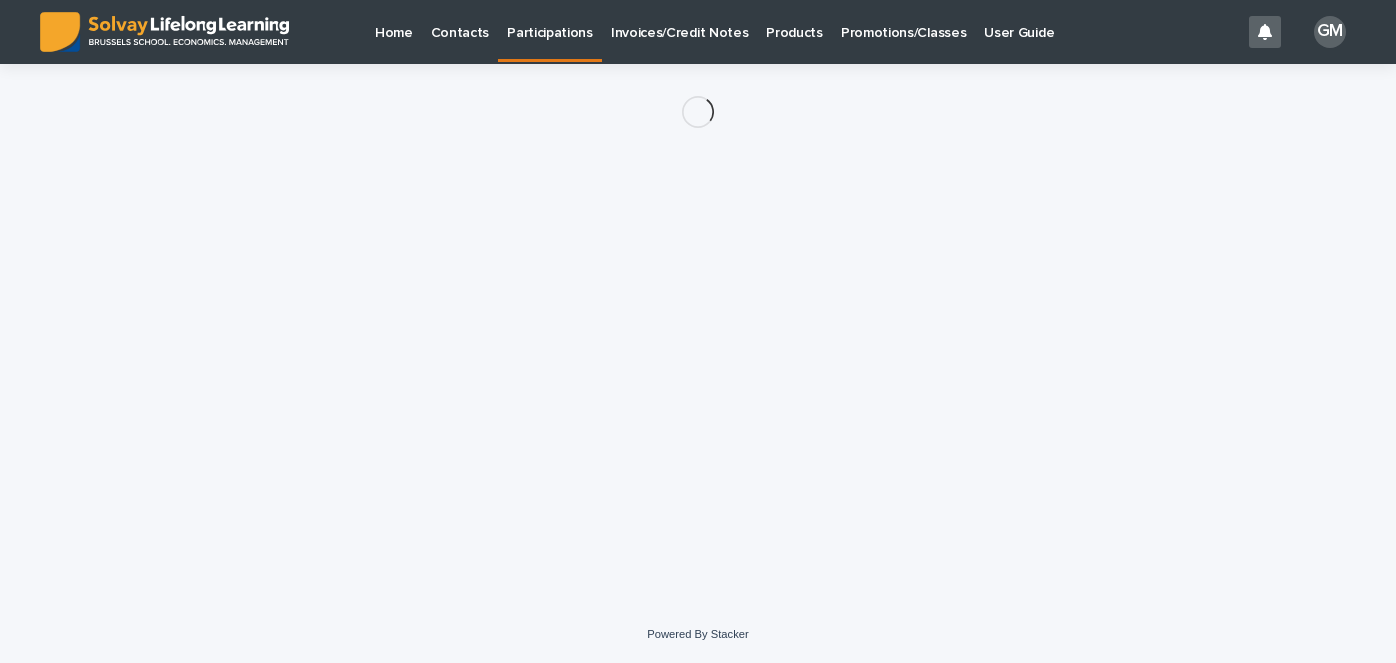 scroll, scrollTop: 0, scrollLeft: 0, axis: both 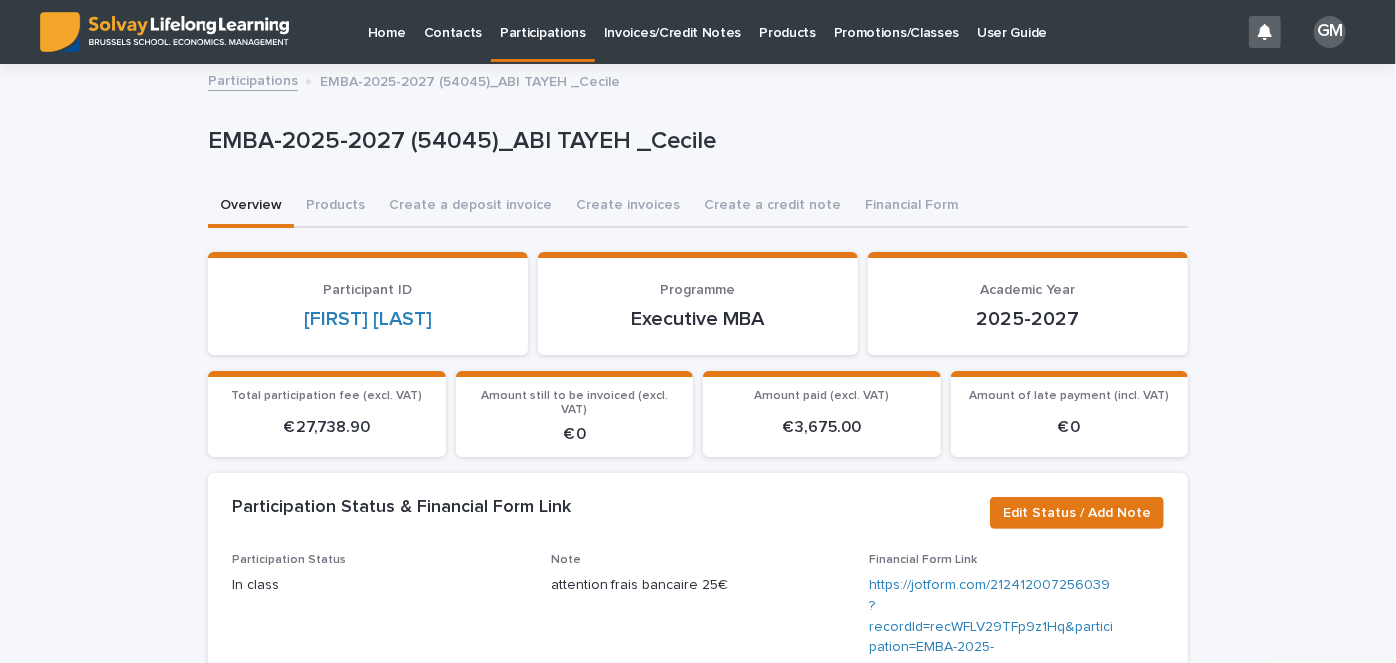 click on "Participations" at bounding box center (543, 21) 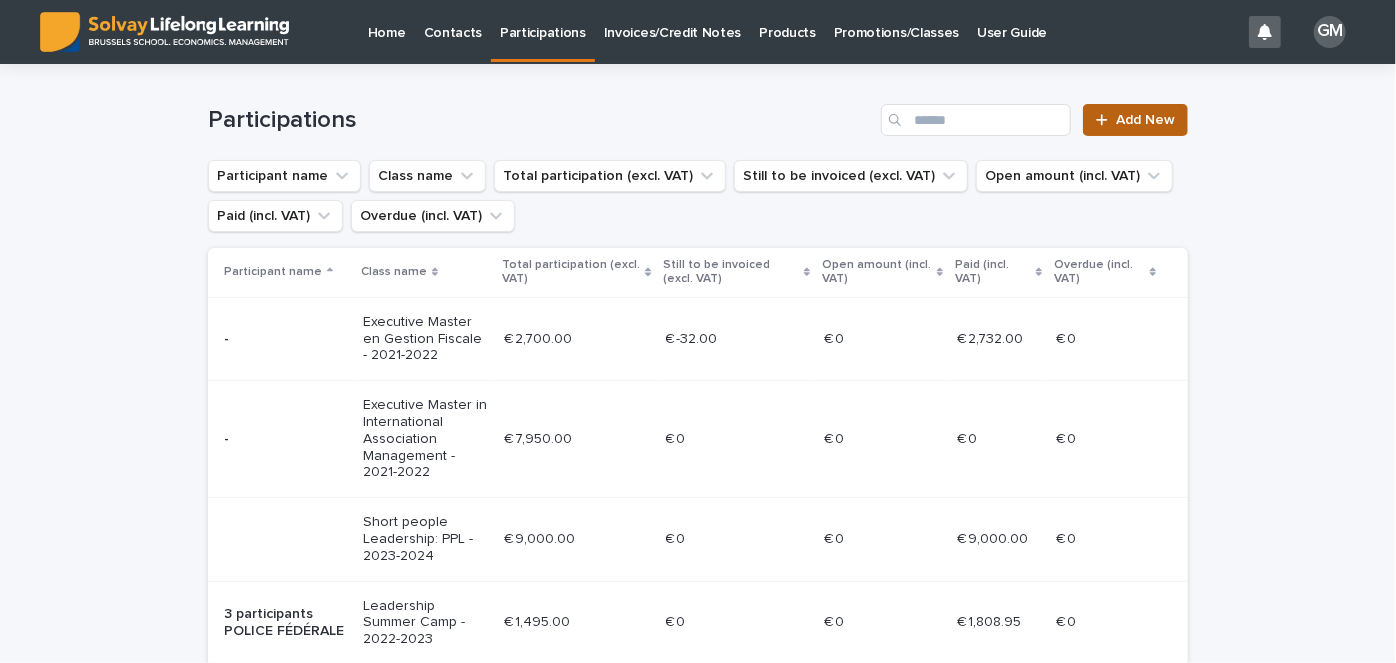 click on "Add New" at bounding box center [1145, 120] 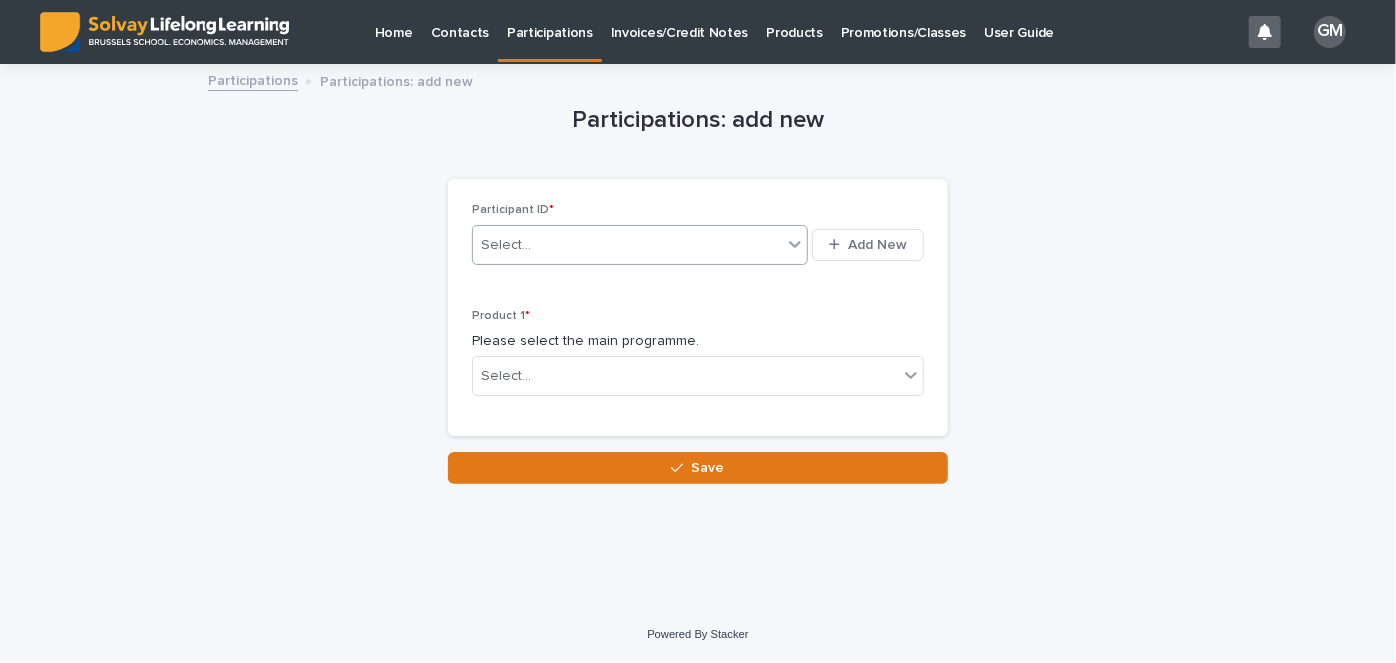click on "Select..." at bounding box center [627, 245] 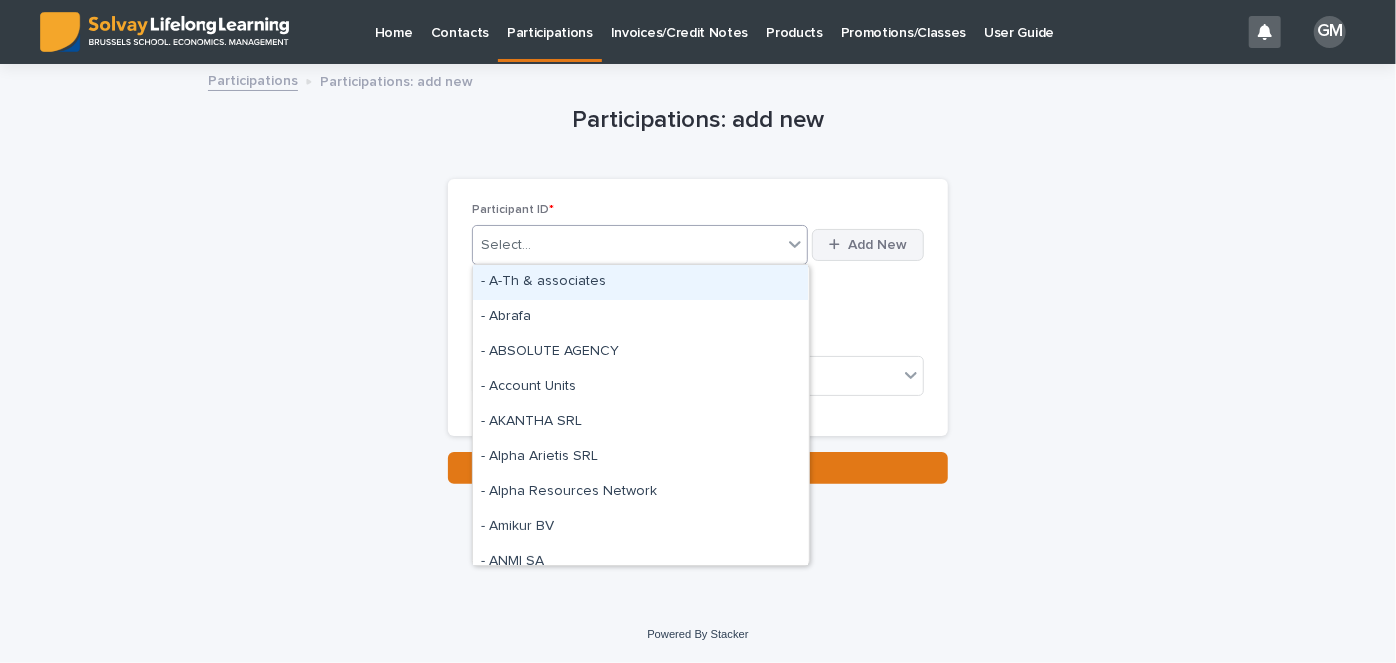 click on "Add New" at bounding box center [877, 245] 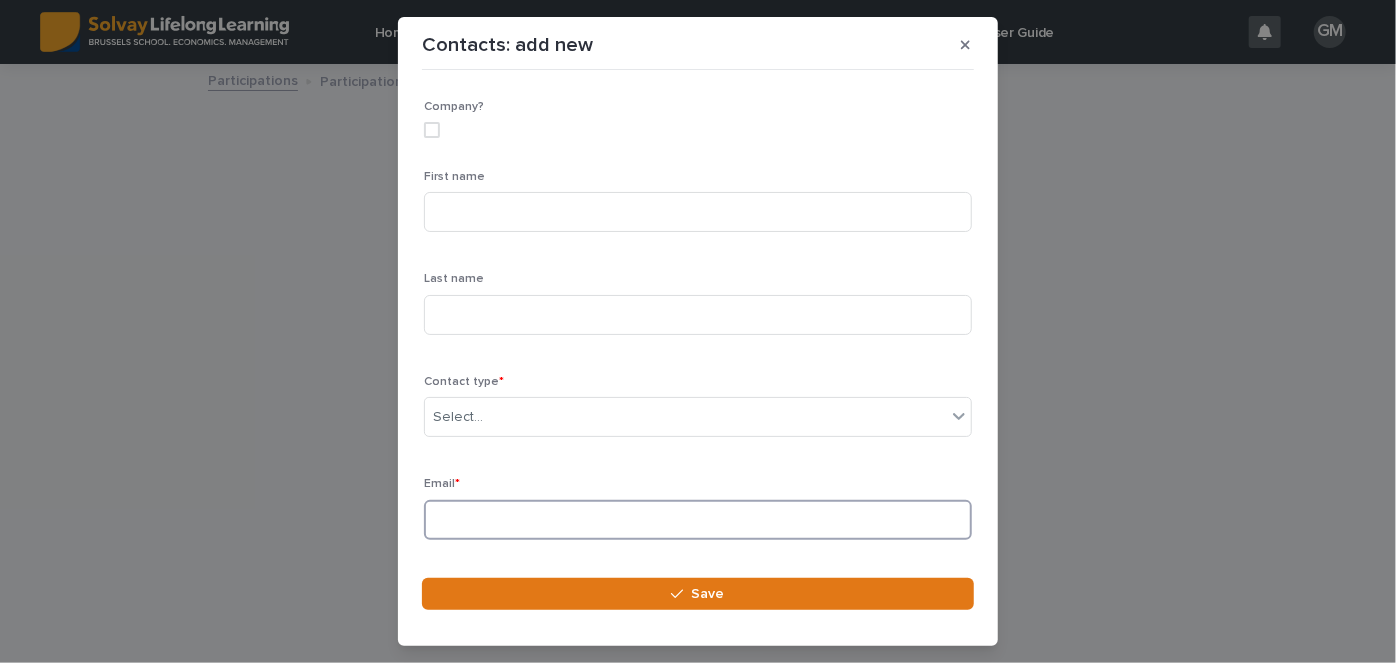 click at bounding box center [698, 520] 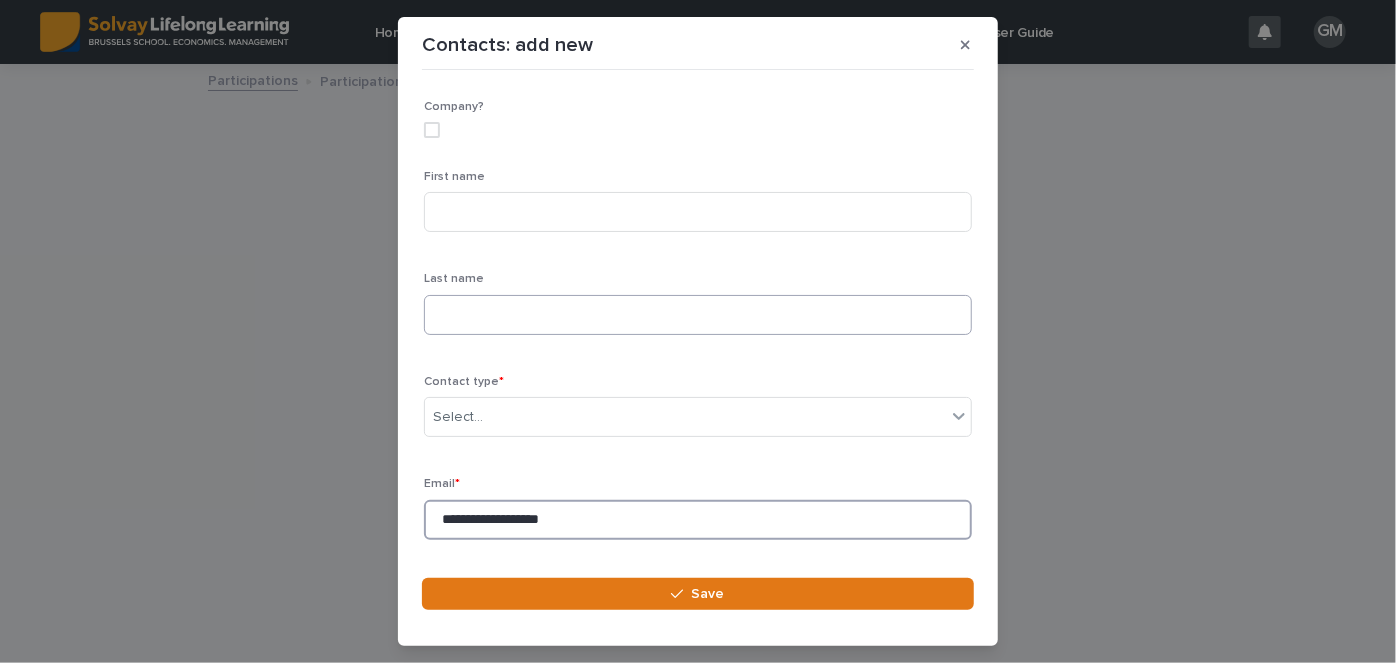 type on "**********" 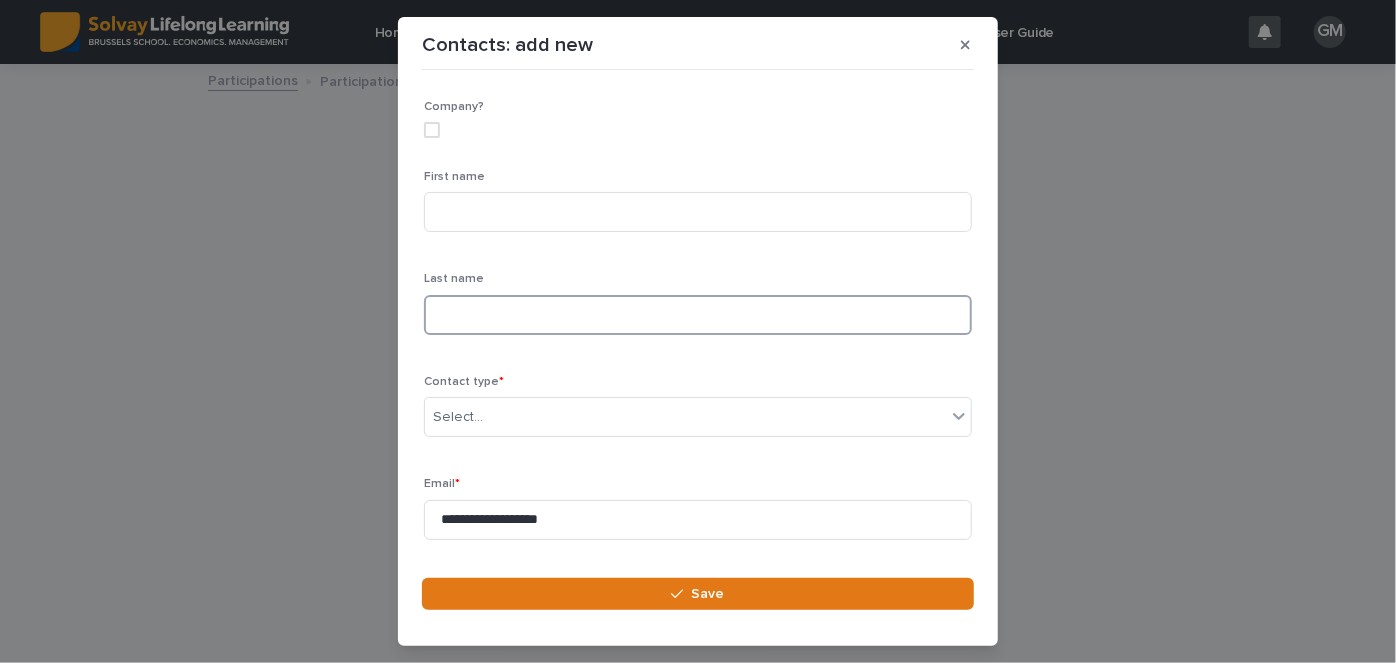 click at bounding box center [698, 315] 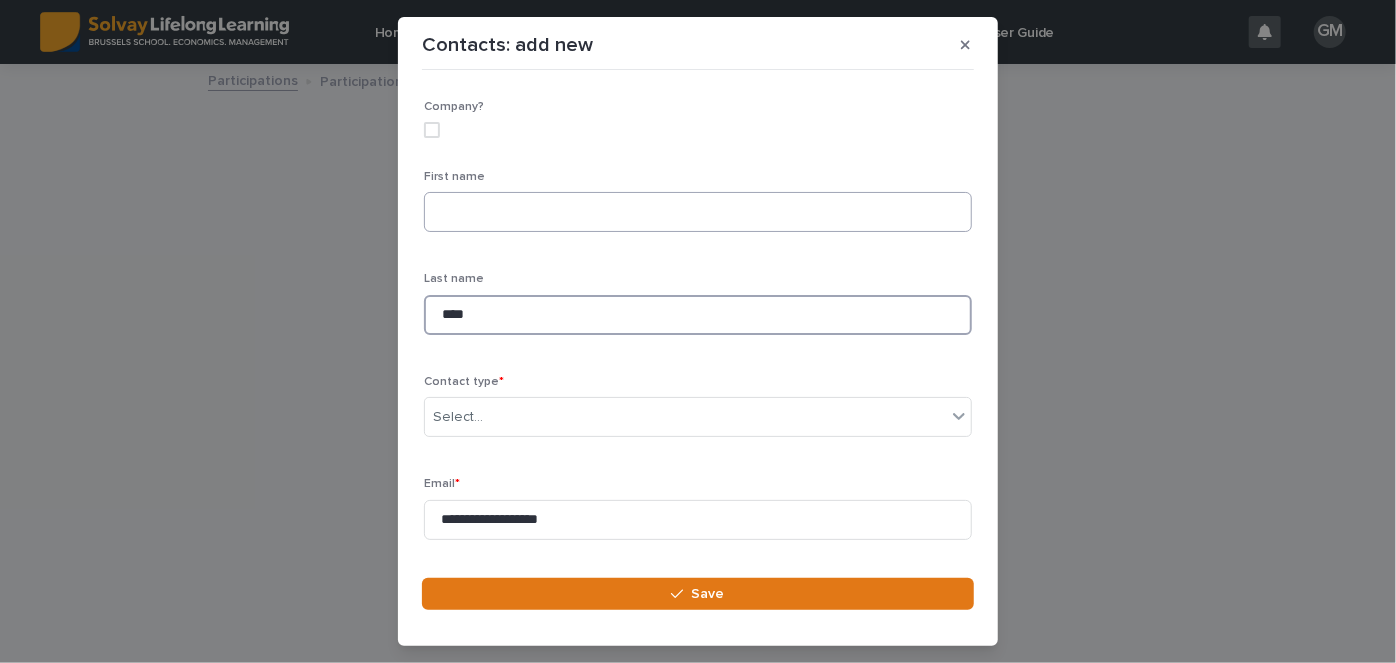 type on "****" 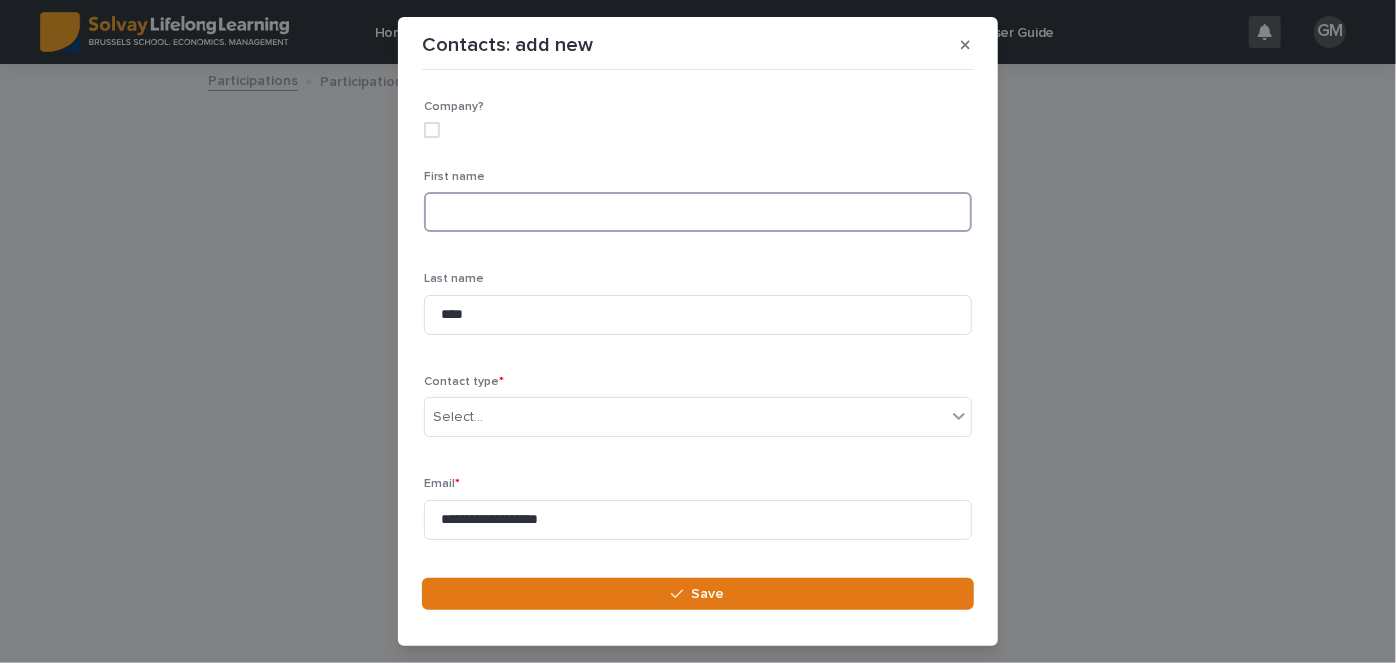 click at bounding box center (698, 212) 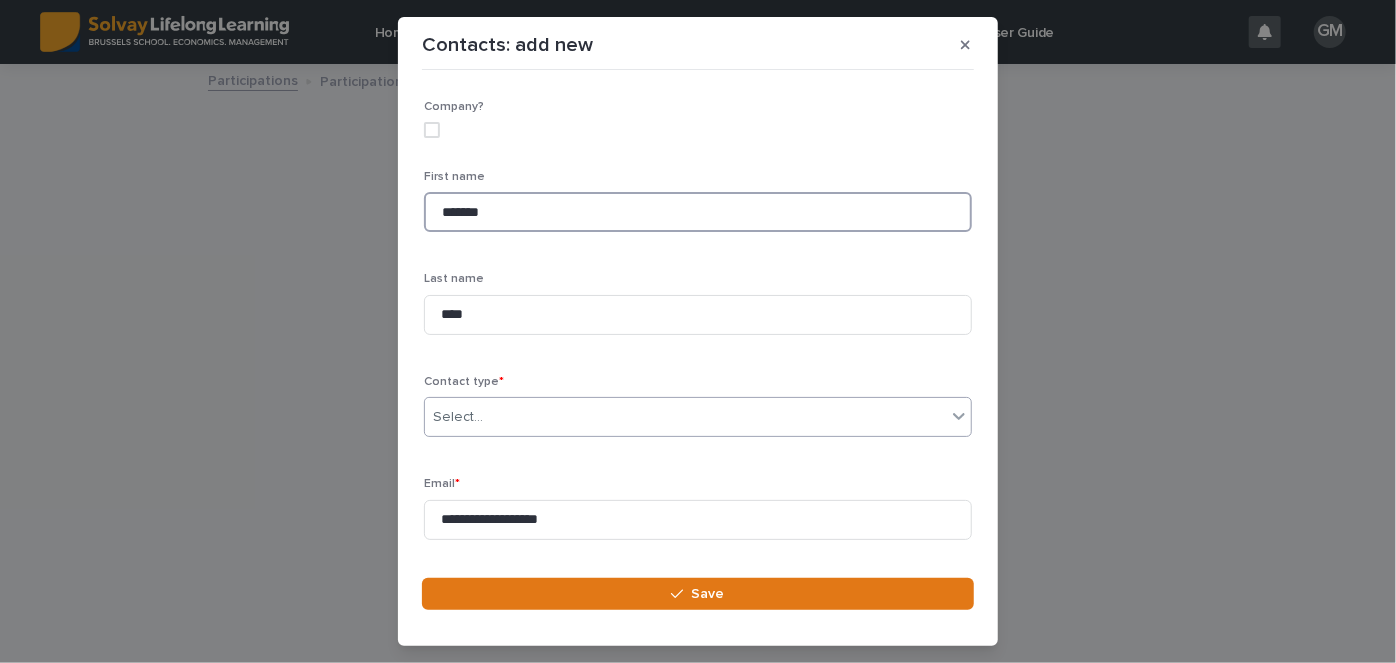 type on "*******" 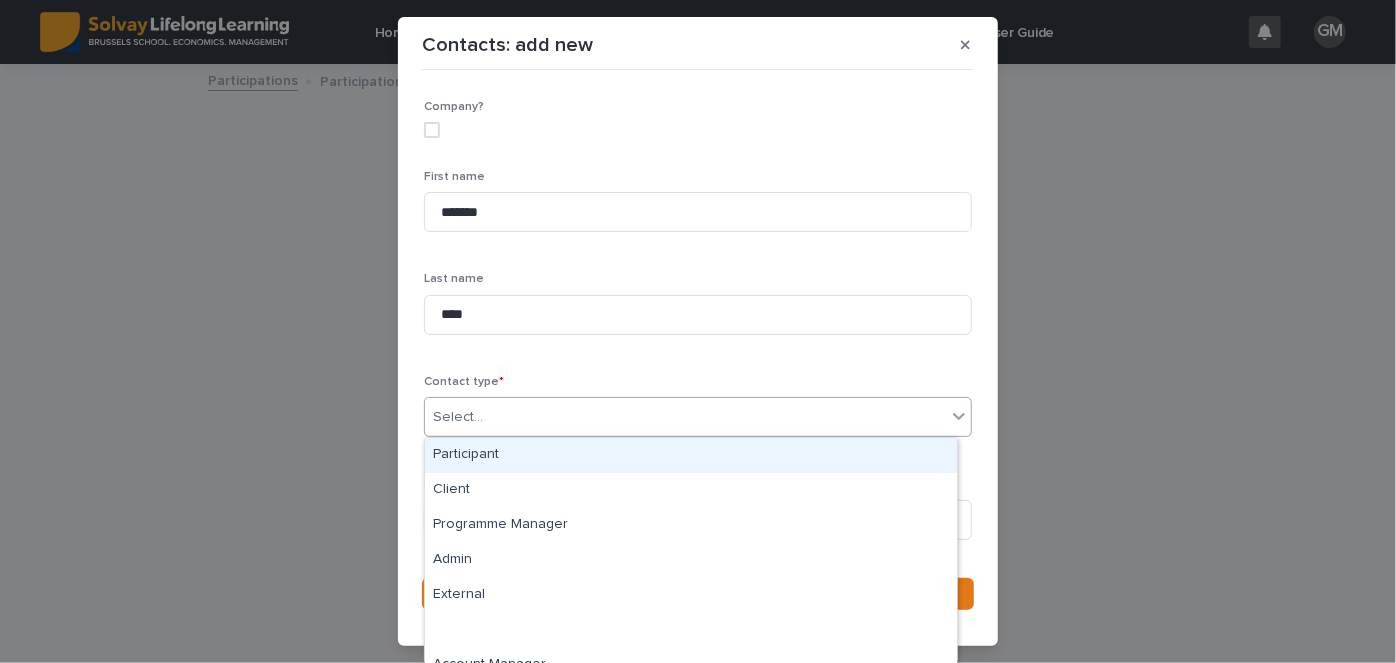 click on "Select..." at bounding box center [698, 417] 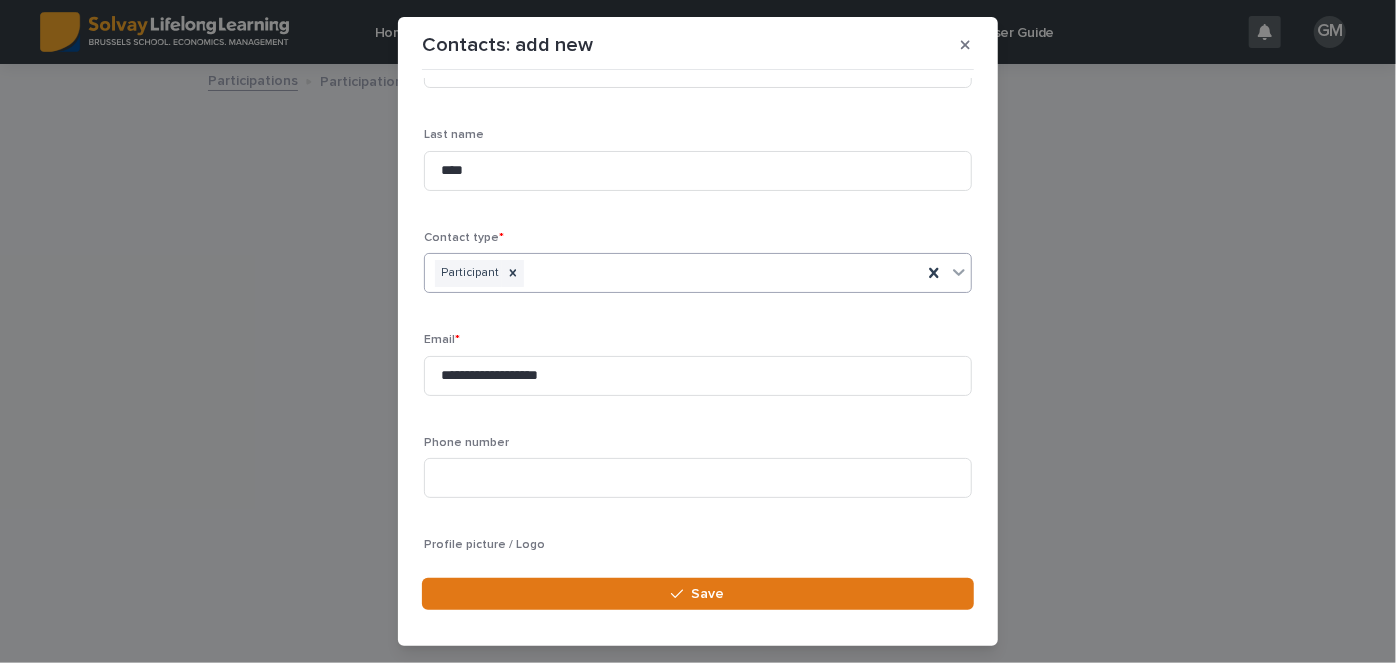 scroll, scrollTop: 144, scrollLeft: 0, axis: vertical 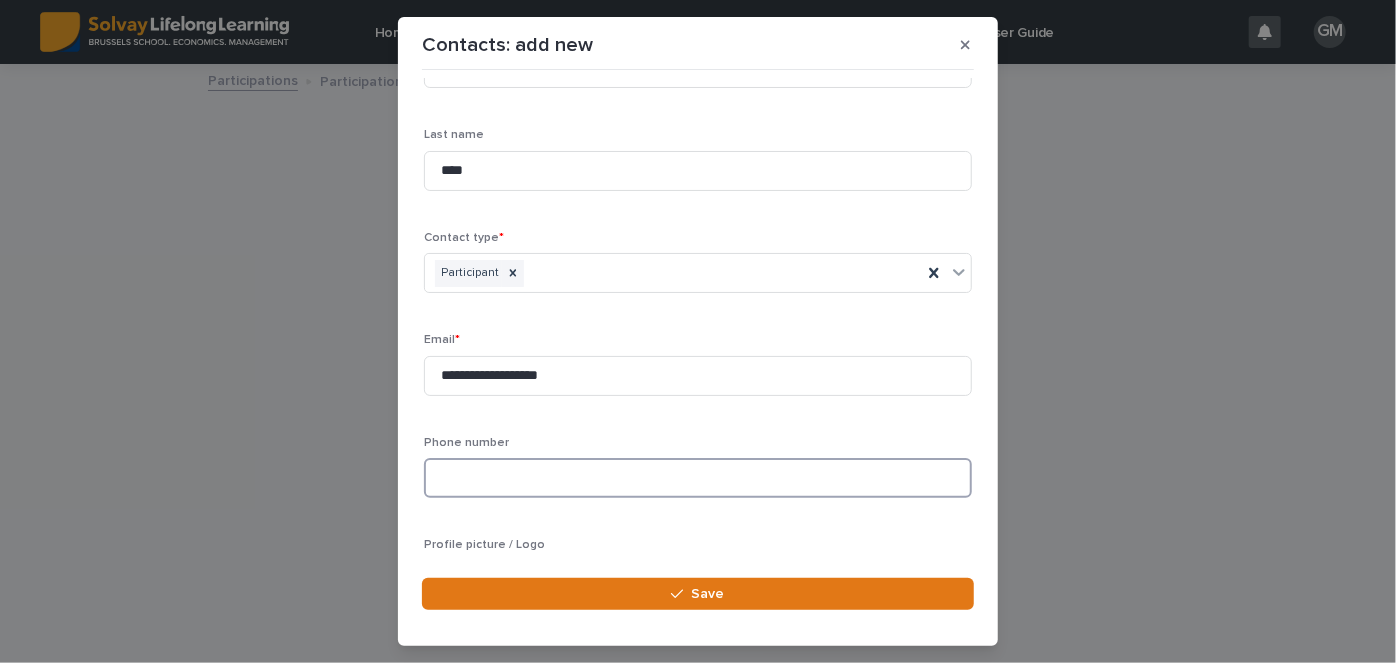 click at bounding box center [698, 478] 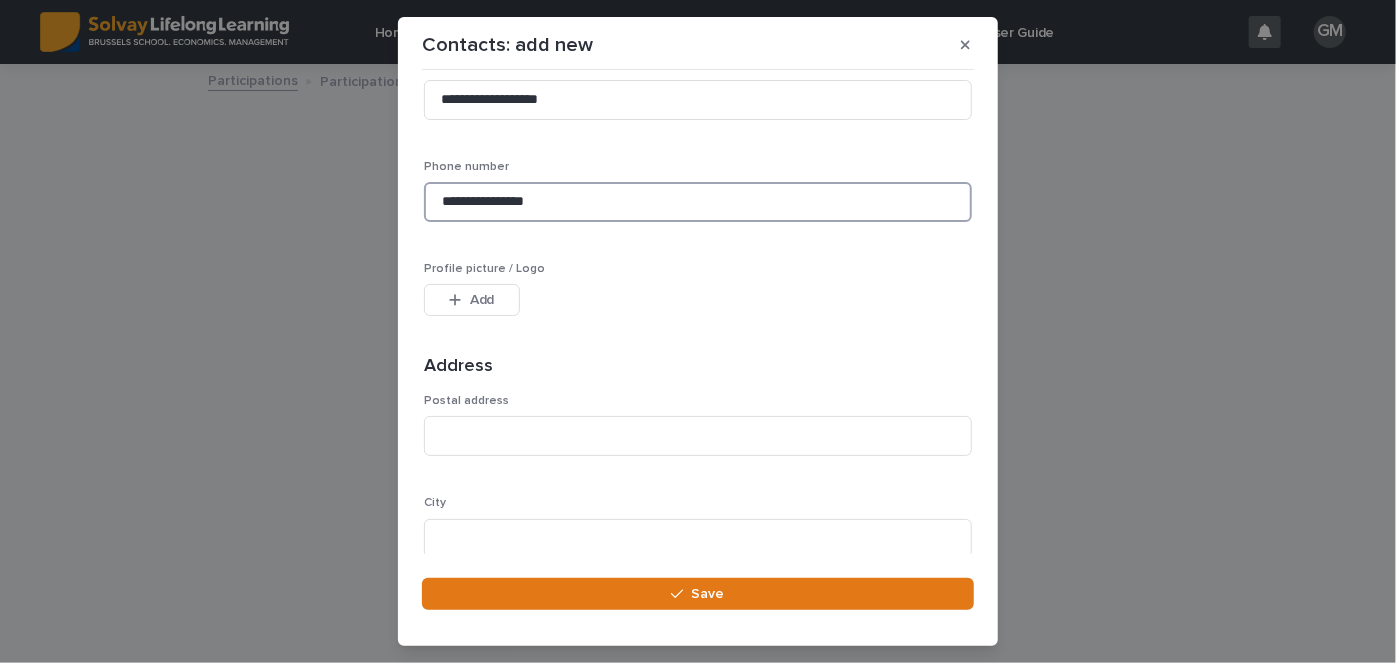 scroll, scrollTop: 435, scrollLeft: 0, axis: vertical 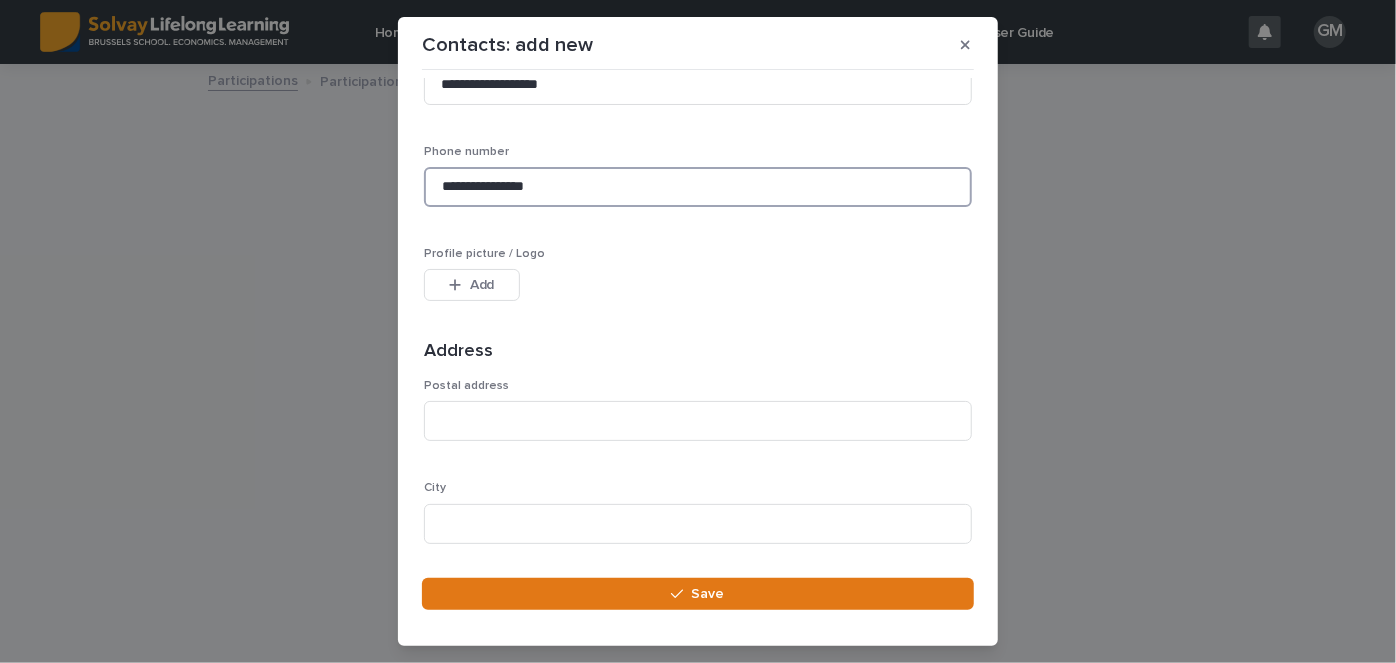 type on "**********" 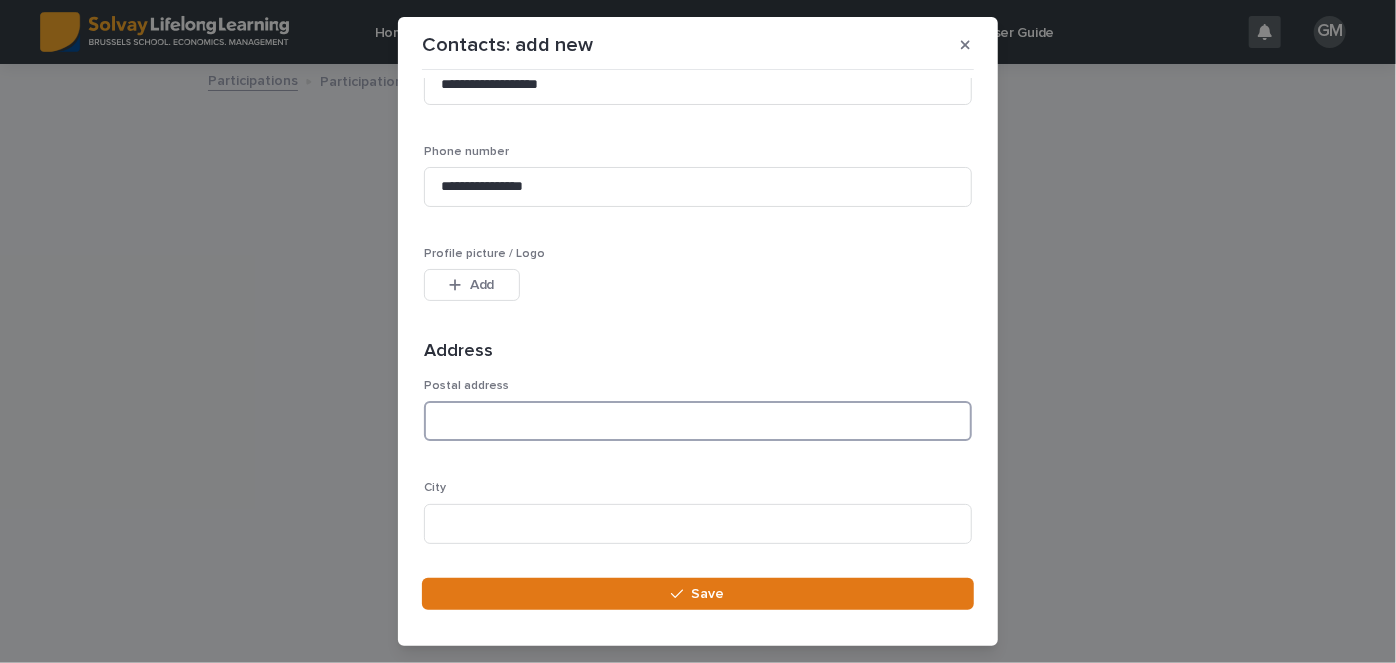 click at bounding box center [698, 421] 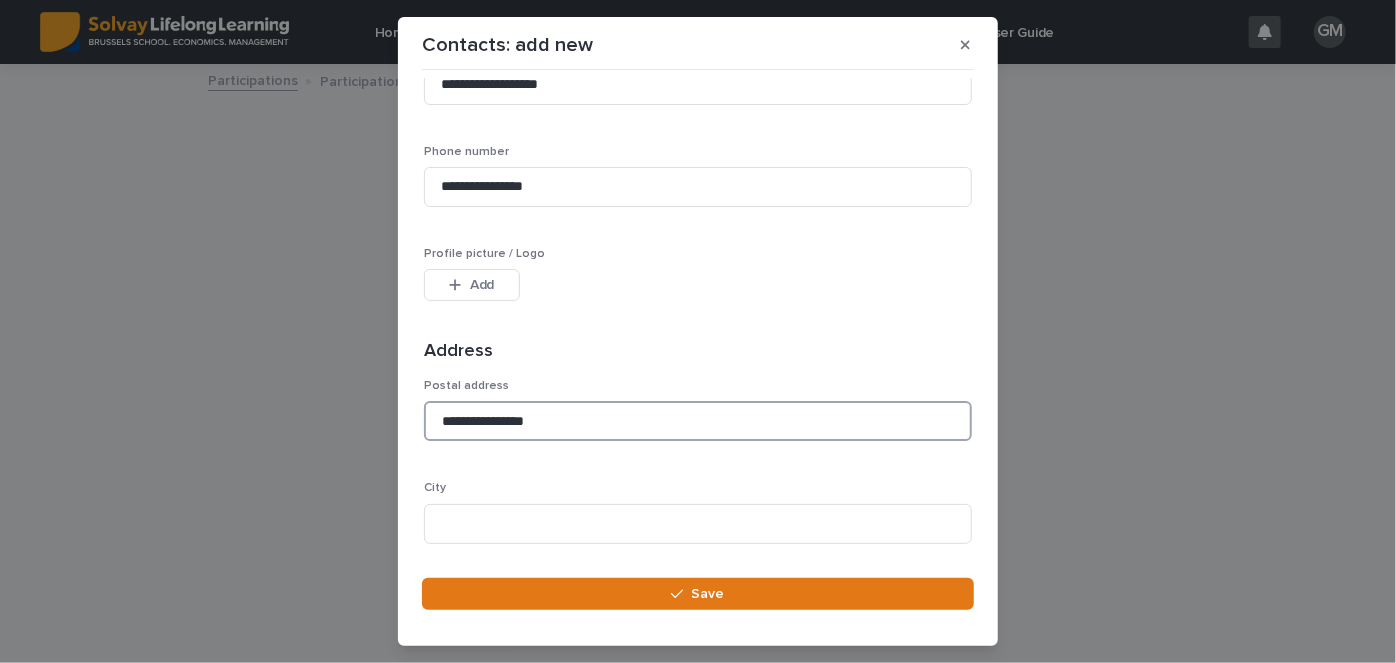 type on "**********" 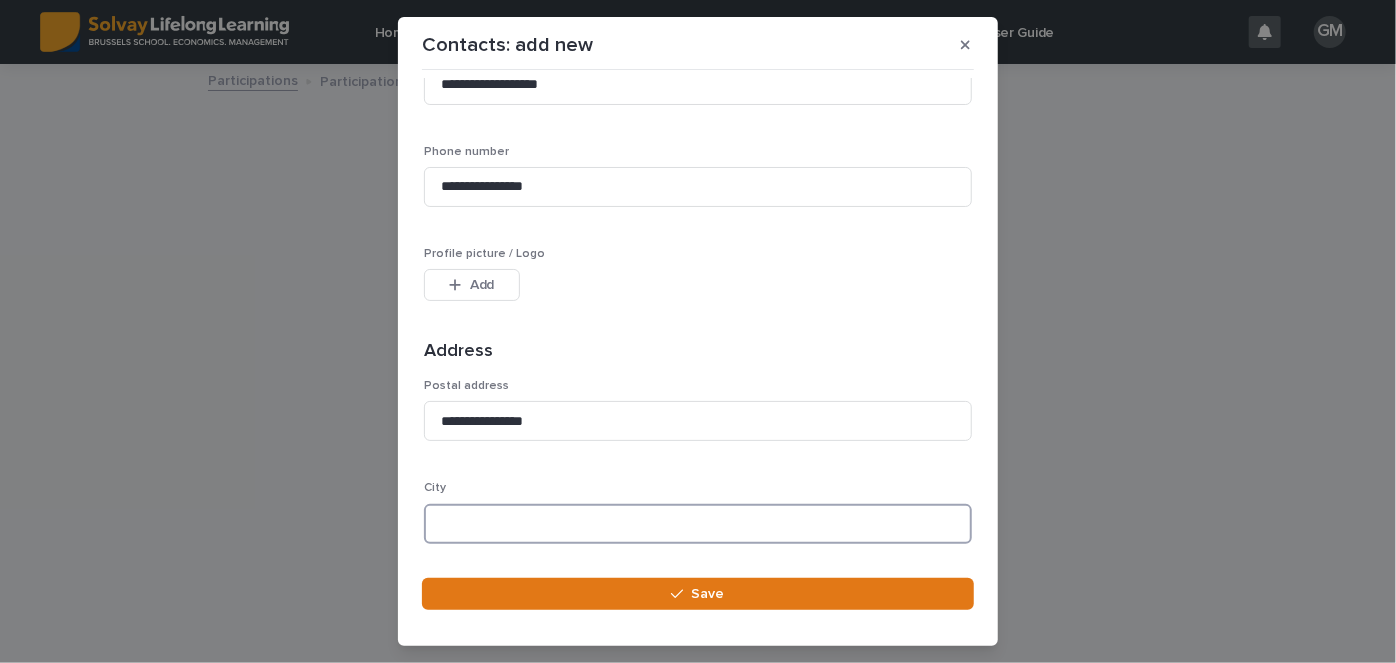 click at bounding box center (698, 524) 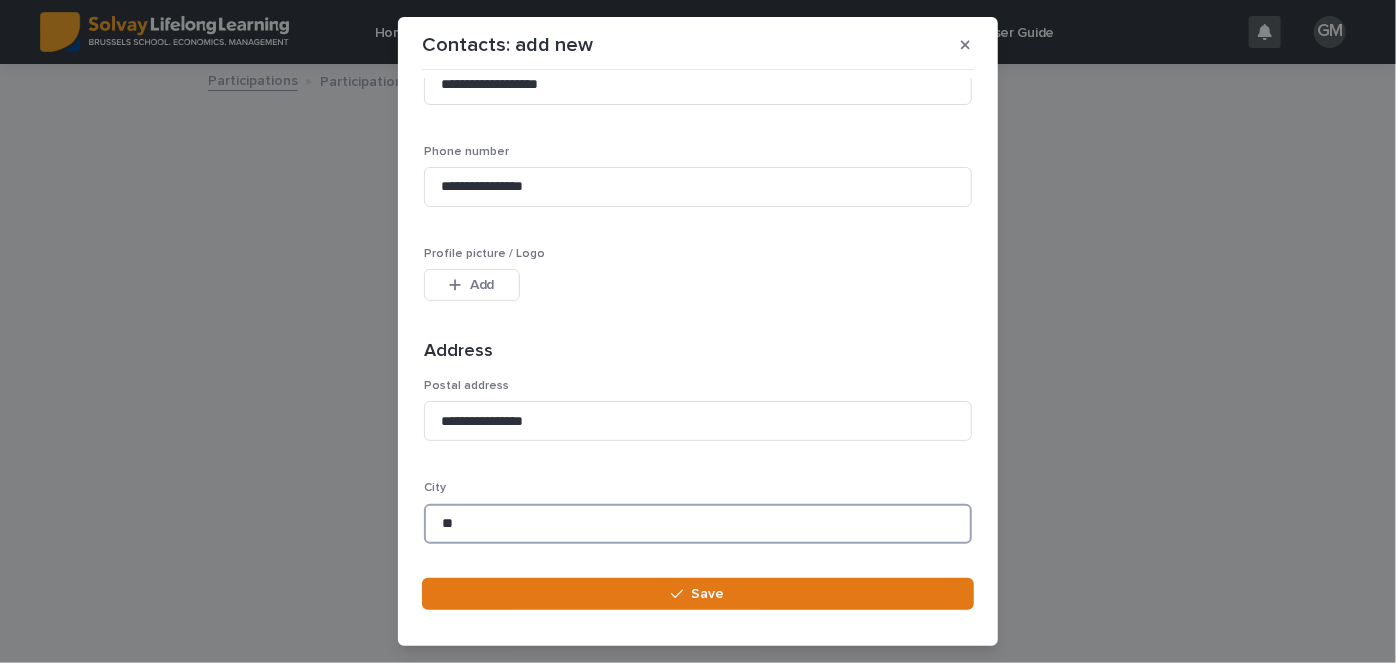 type on "*" 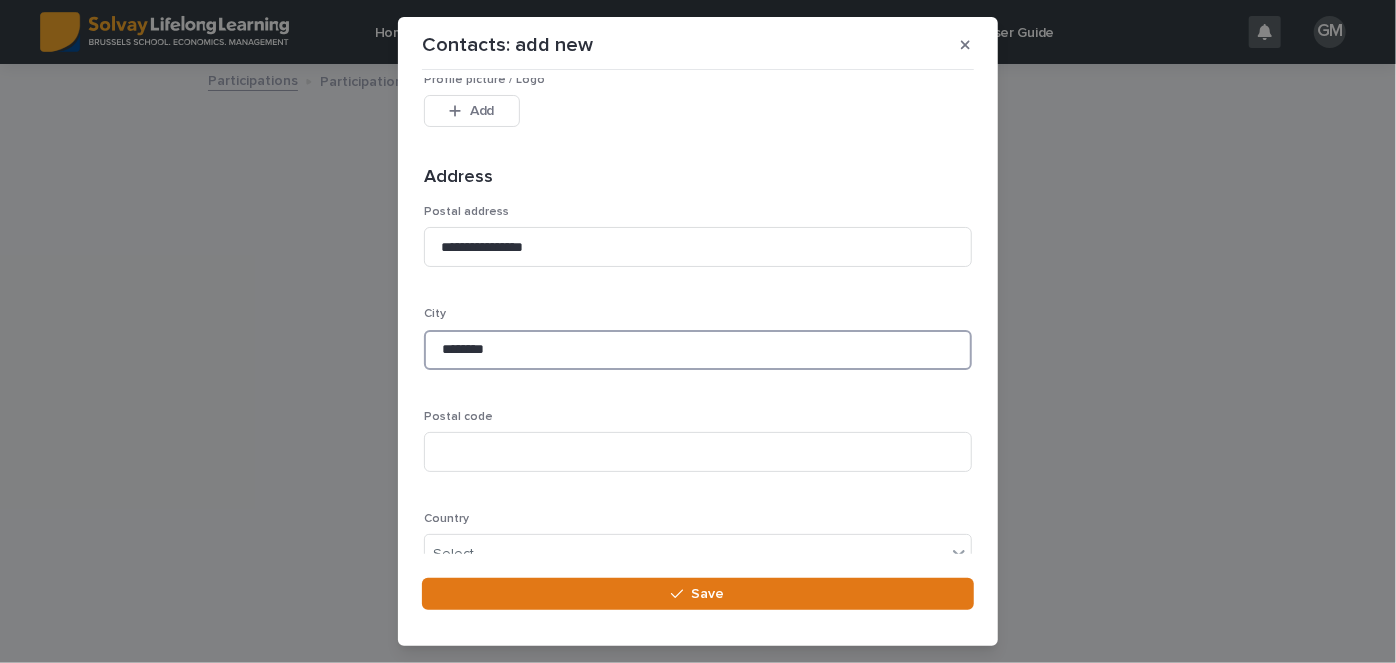 scroll, scrollTop: 613, scrollLeft: 0, axis: vertical 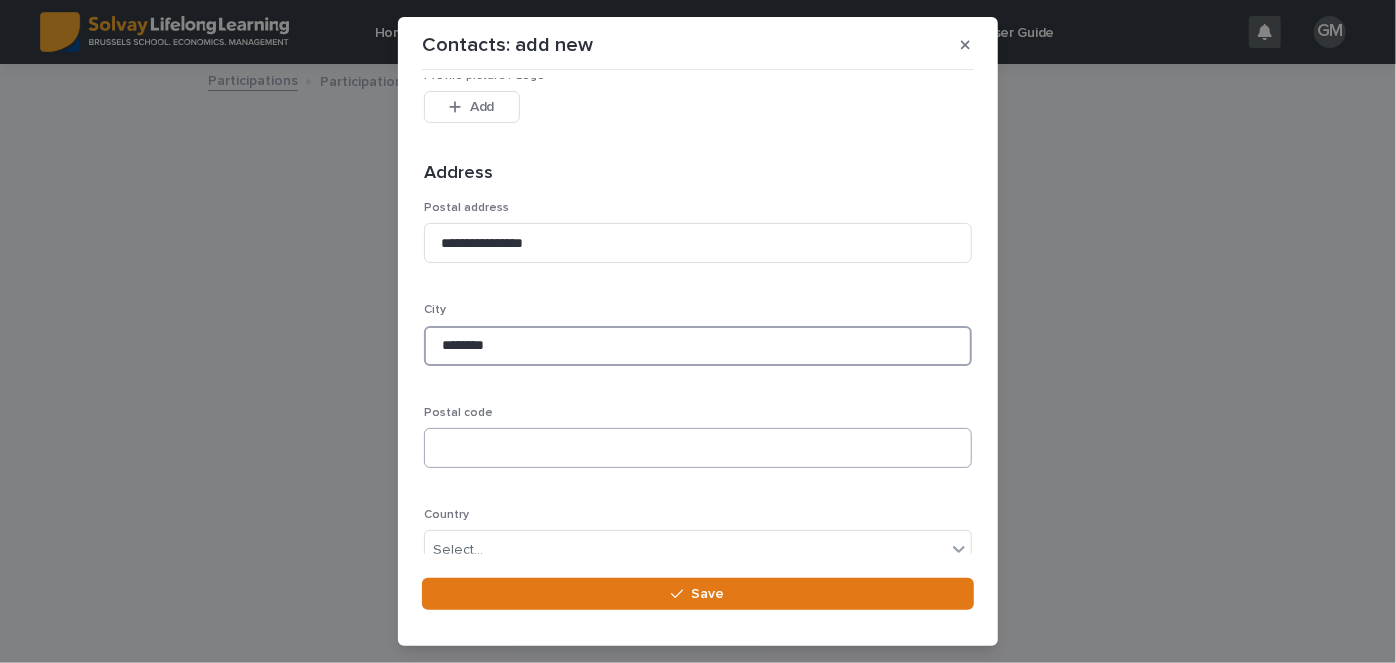 type on "********" 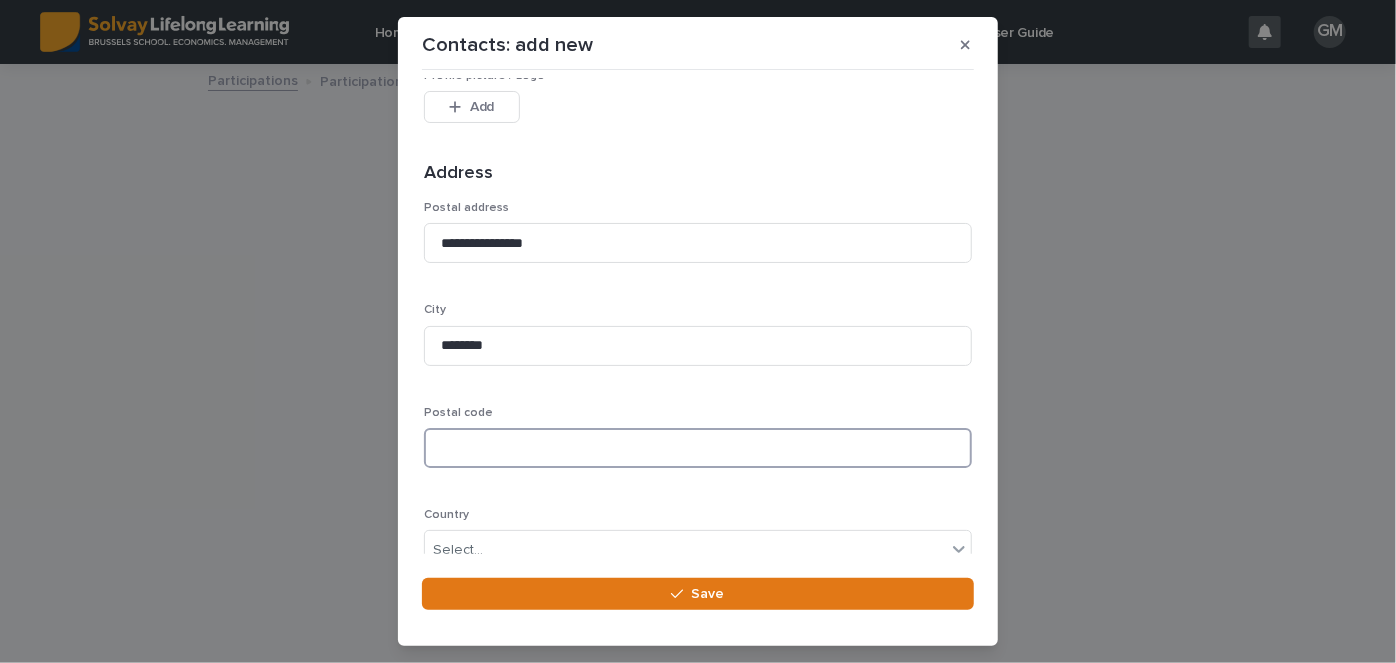 click at bounding box center [698, 448] 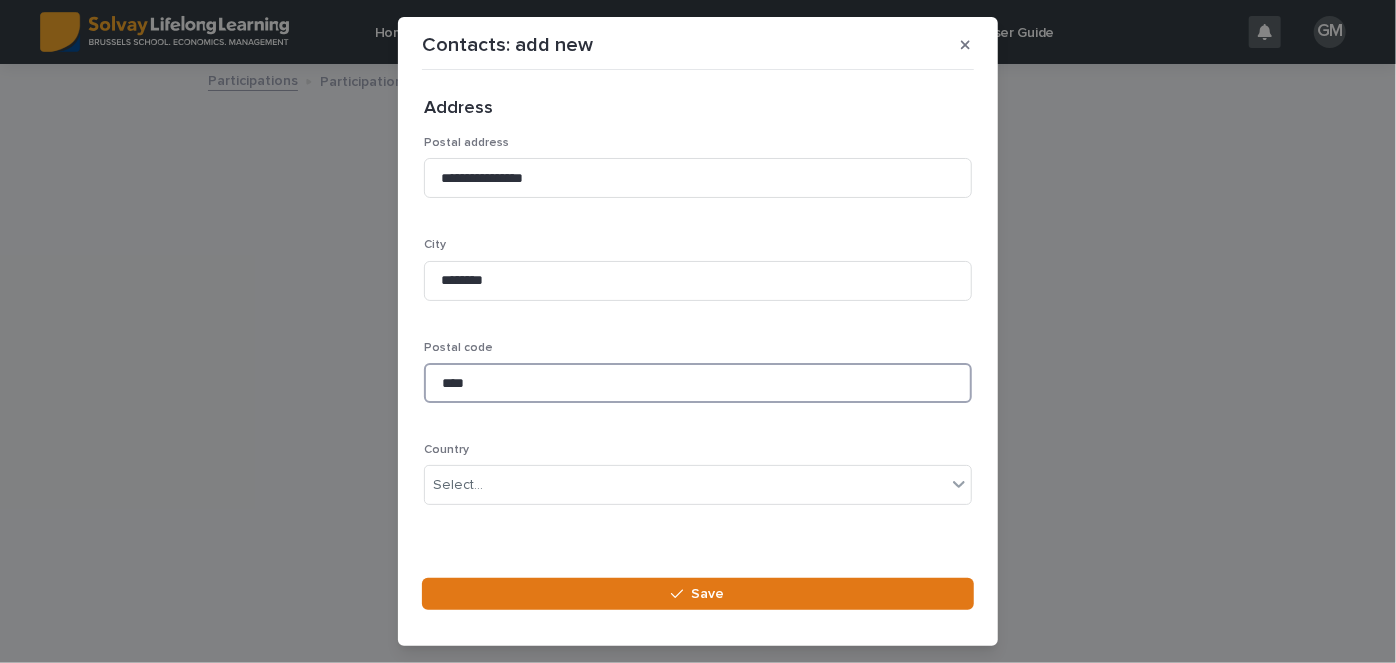 scroll, scrollTop: 689, scrollLeft: 0, axis: vertical 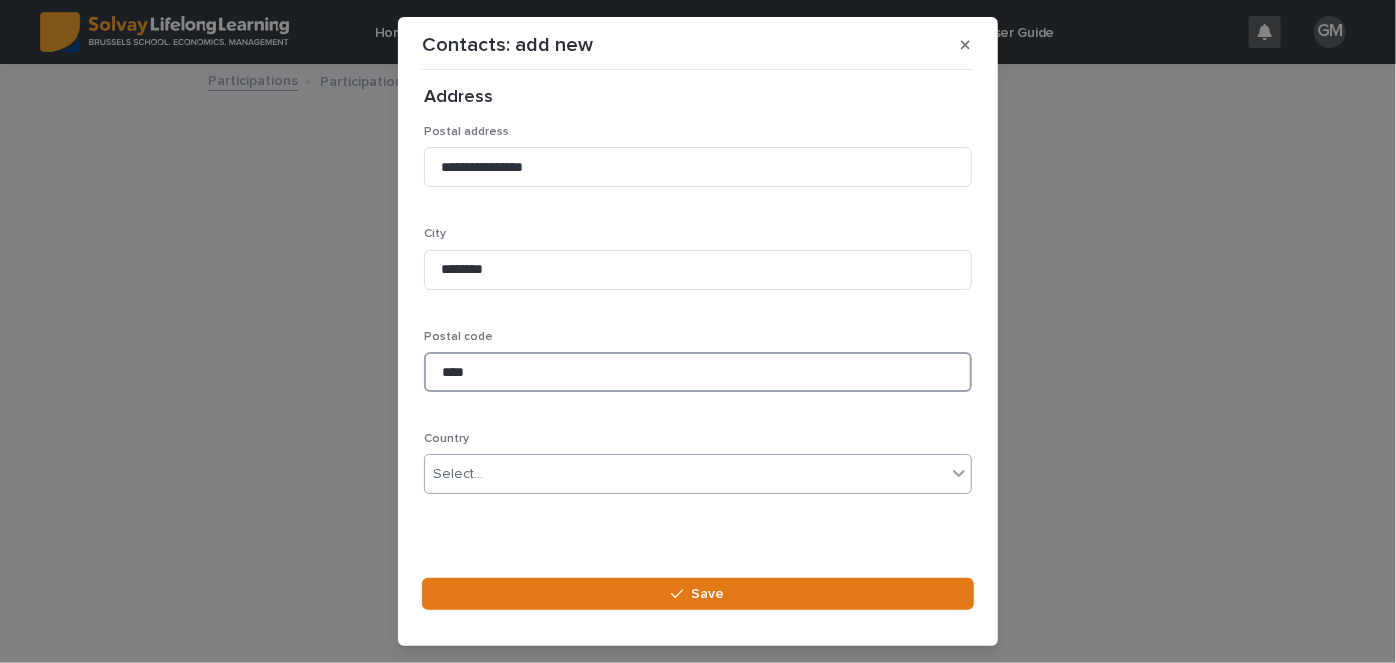 type on "****" 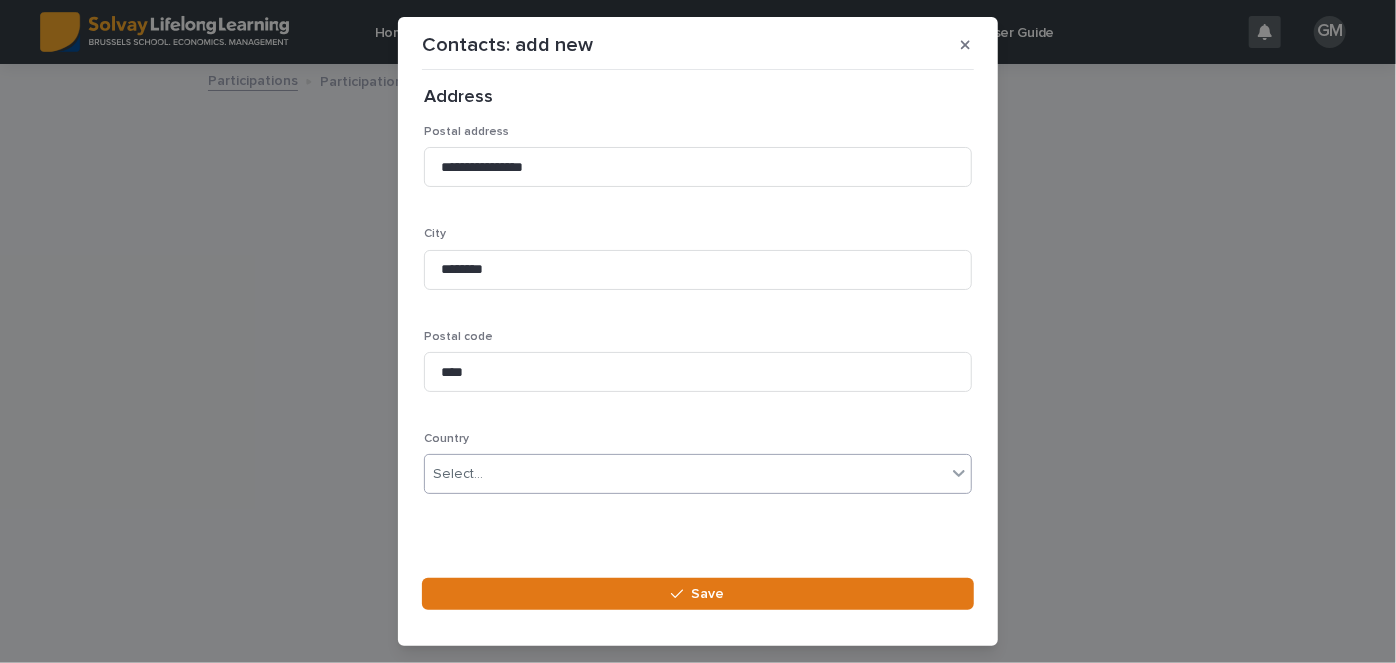 click on "Select..." at bounding box center [685, 474] 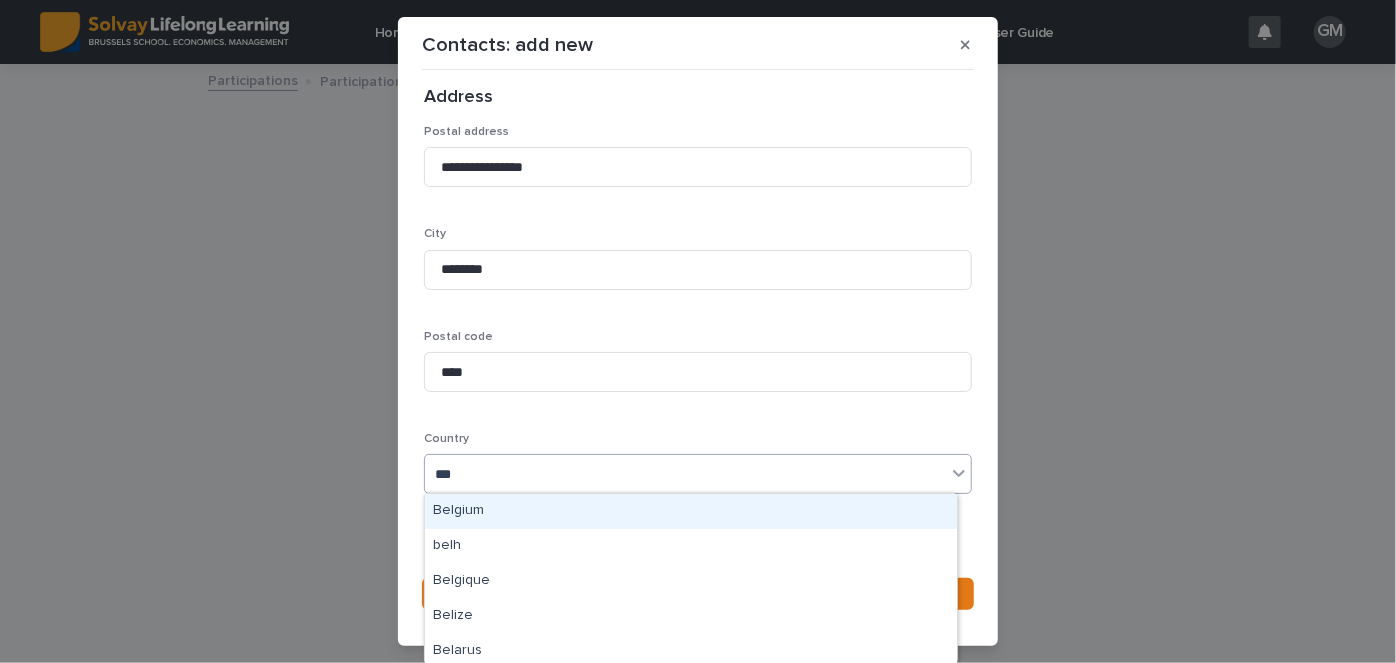 type on "****" 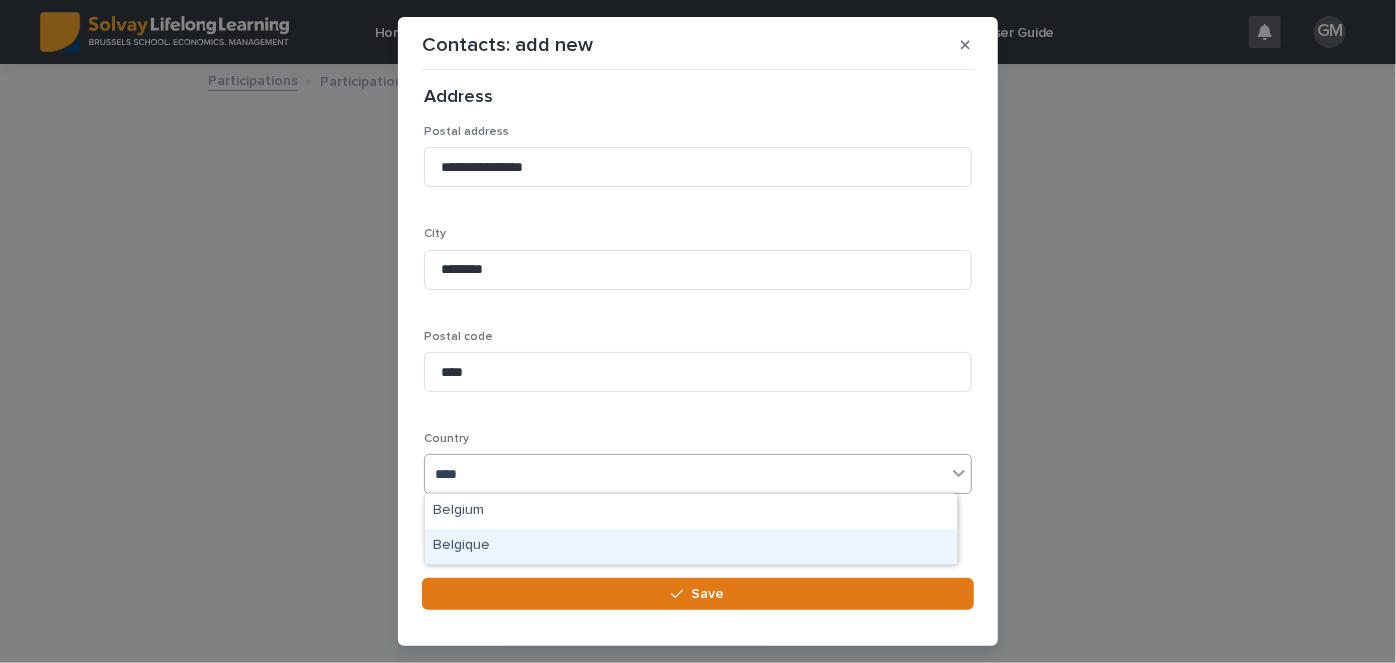 click on "Belgique" at bounding box center (691, 546) 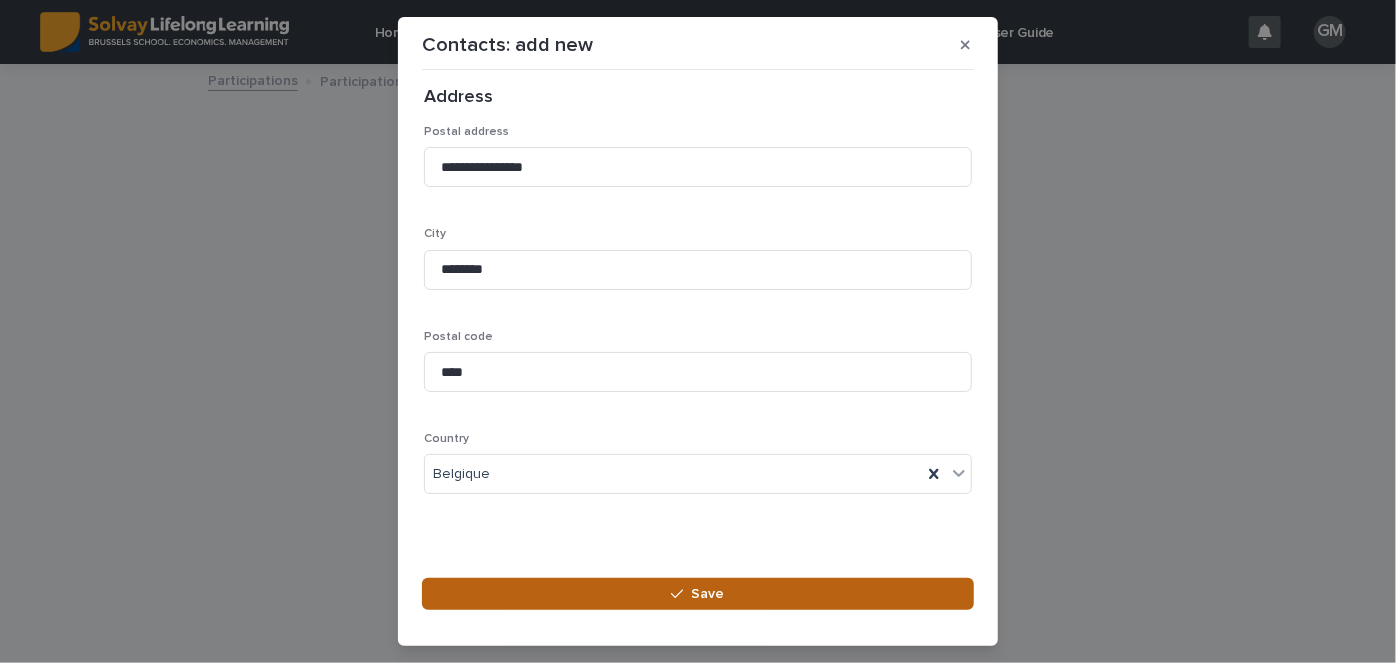 click on "Save" at bounding box center (708, 594) 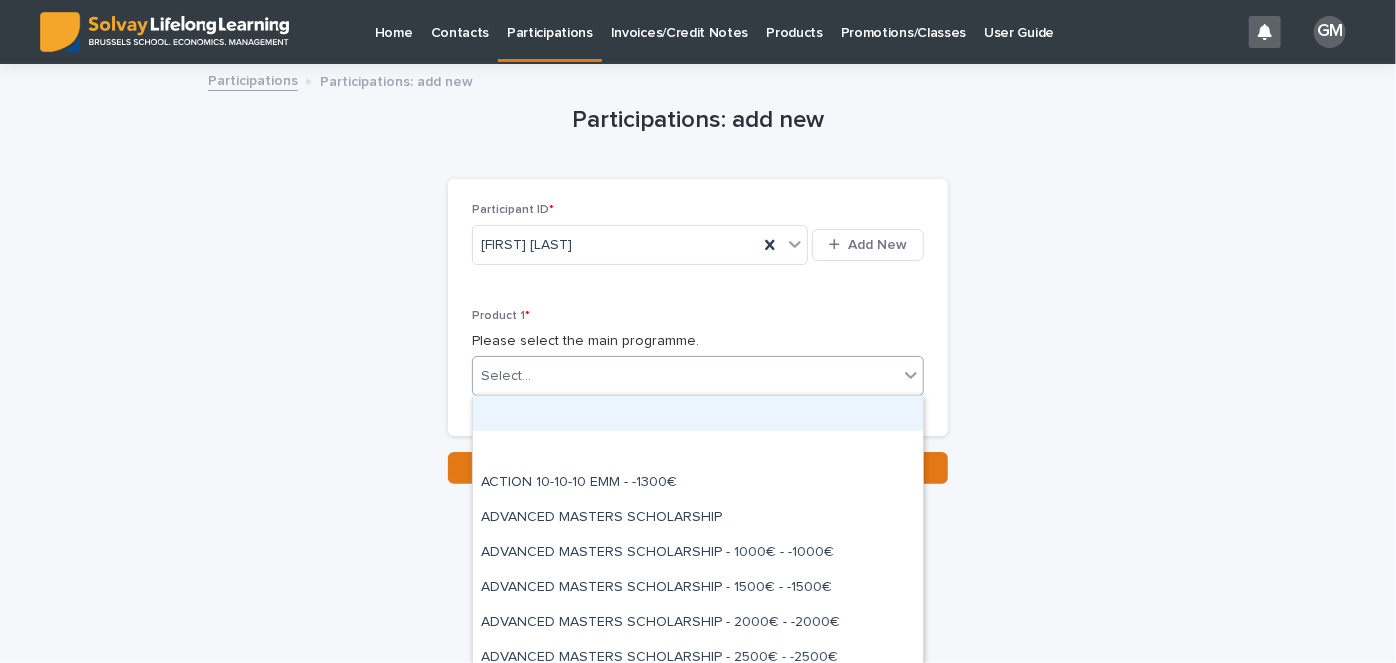 click on "Select..." at bounding box center (685, 376) 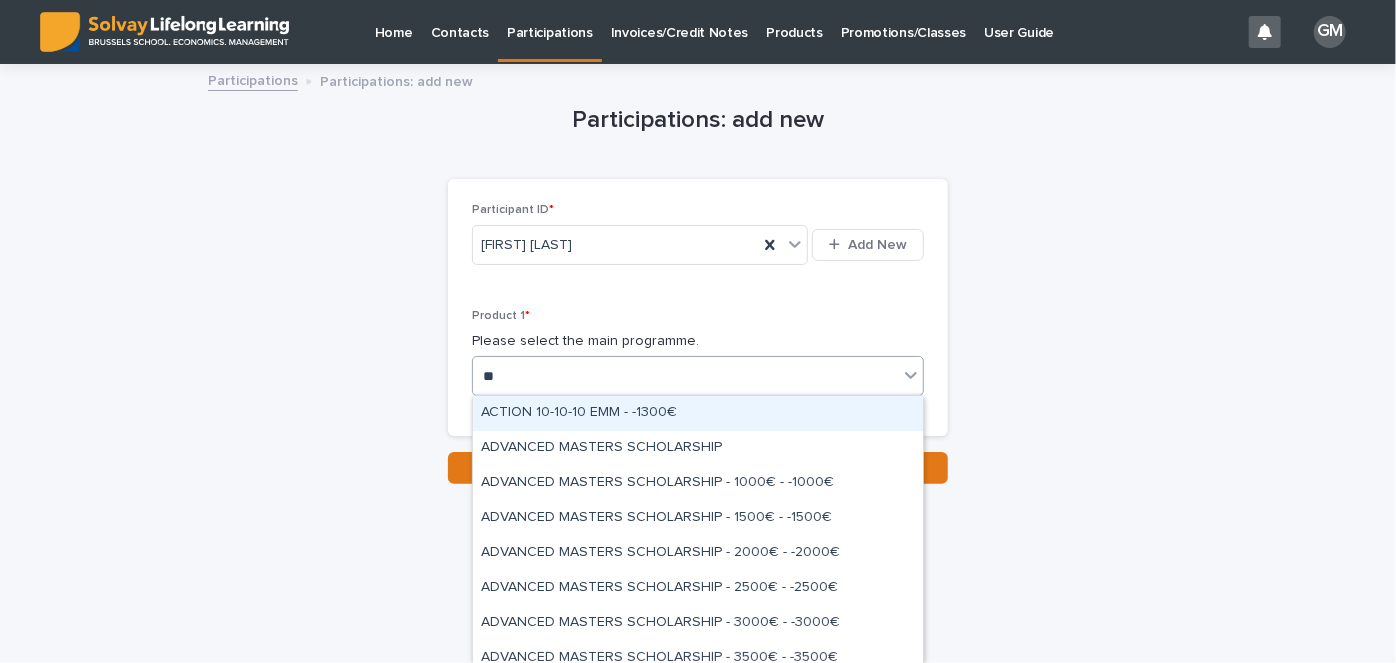 type on "***" 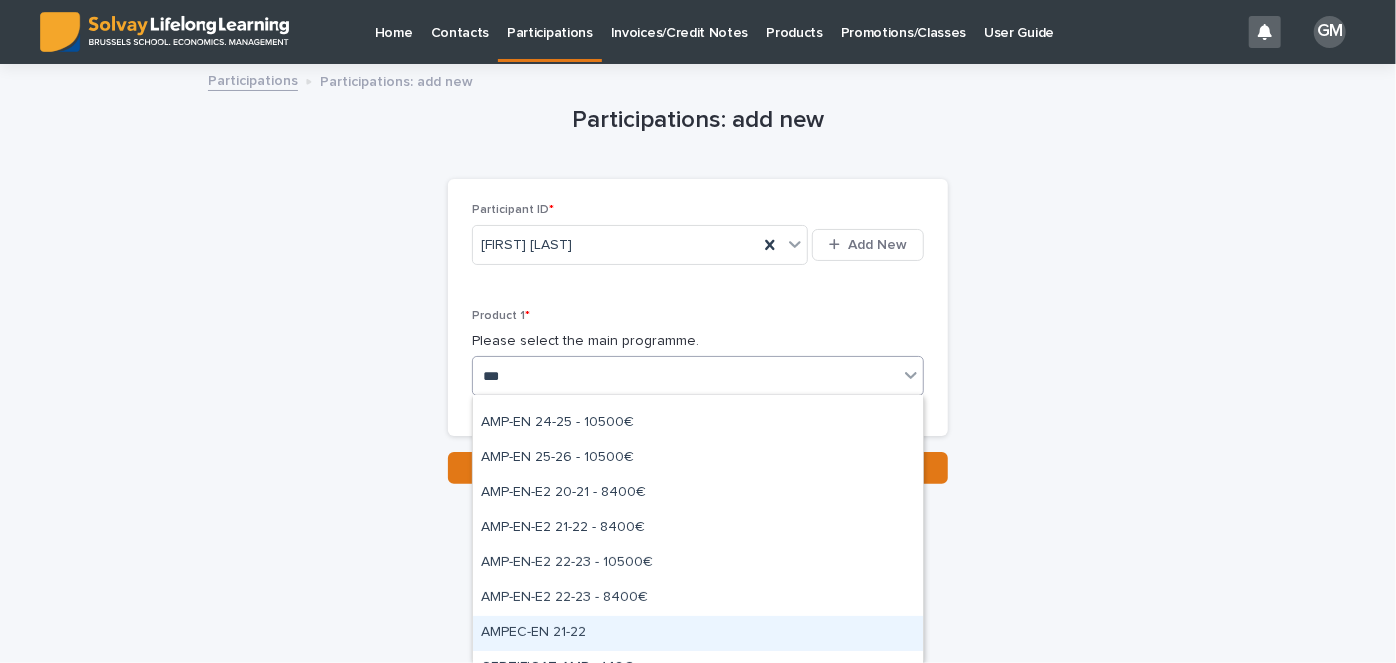 scroll, scrollTop: 81, scrollLeft: 0, axis: vertical 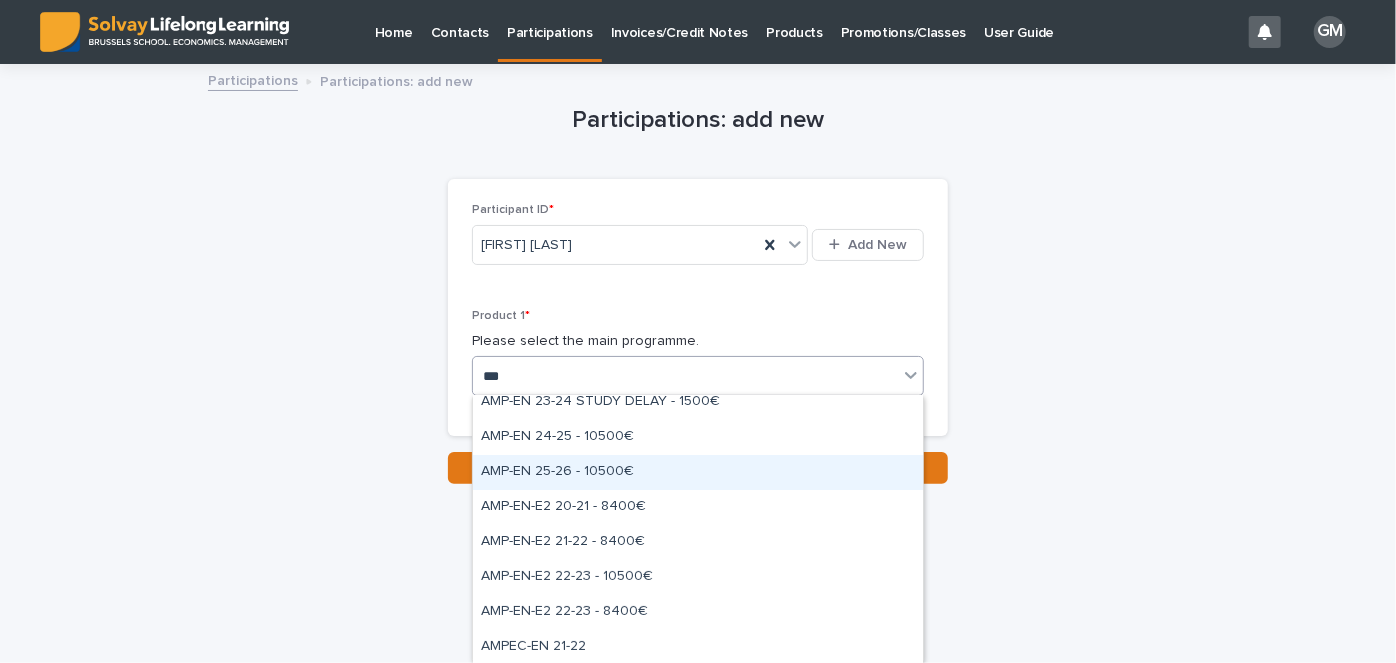 click on "AMP-EN 25-26 - 10500€" at bounding box center (698, 472) 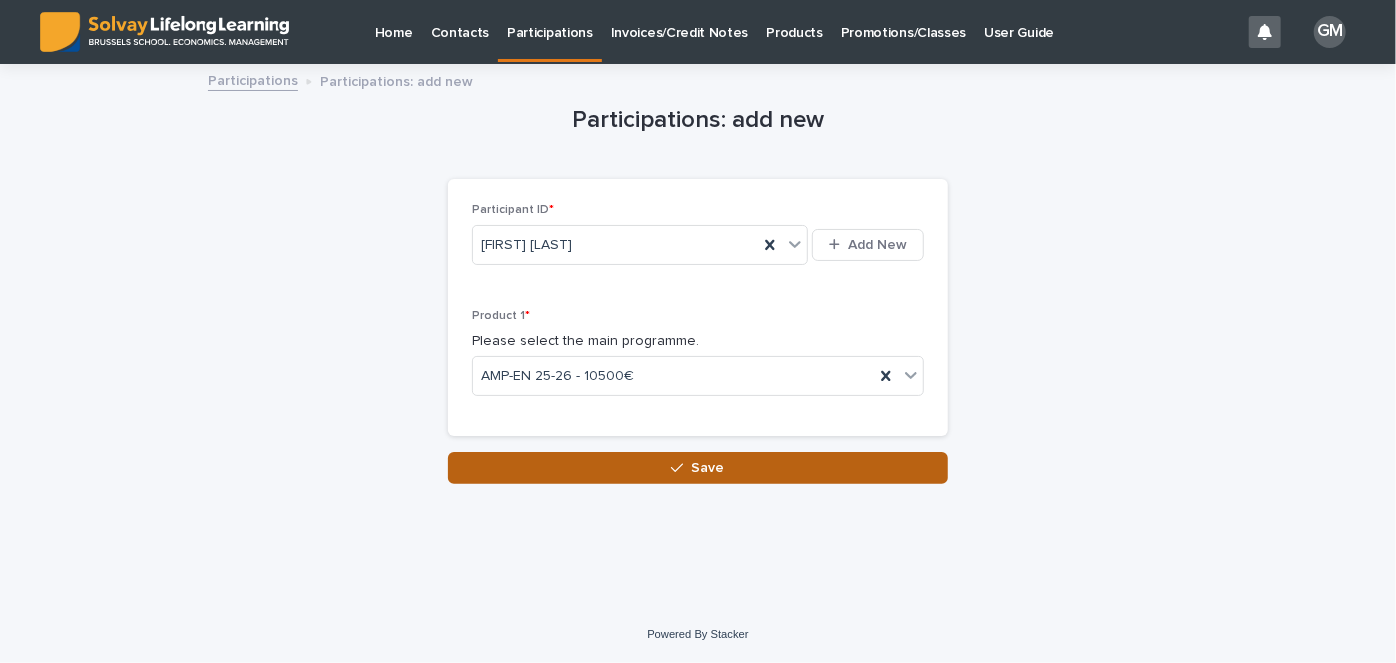 click on "Save" at bounding box center (708, 468) 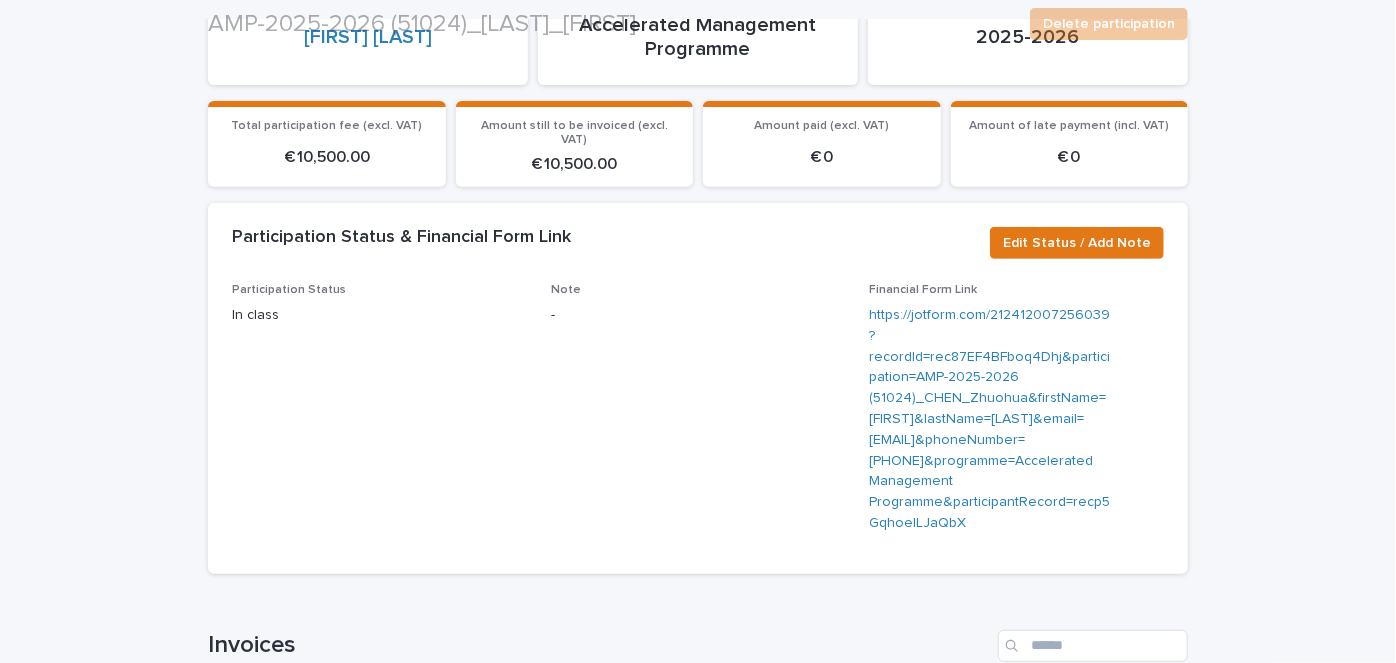 scroll, scrollTop: 302, scrollLeft: 0, axis: vertical 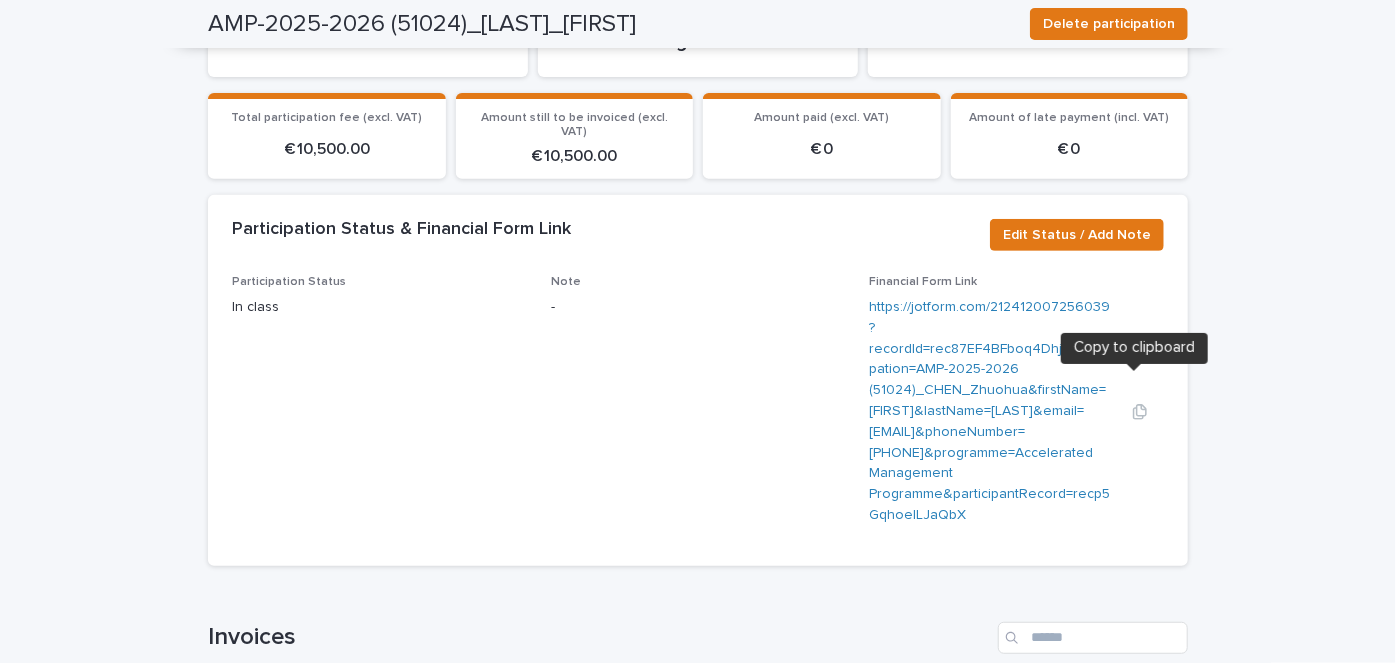 click 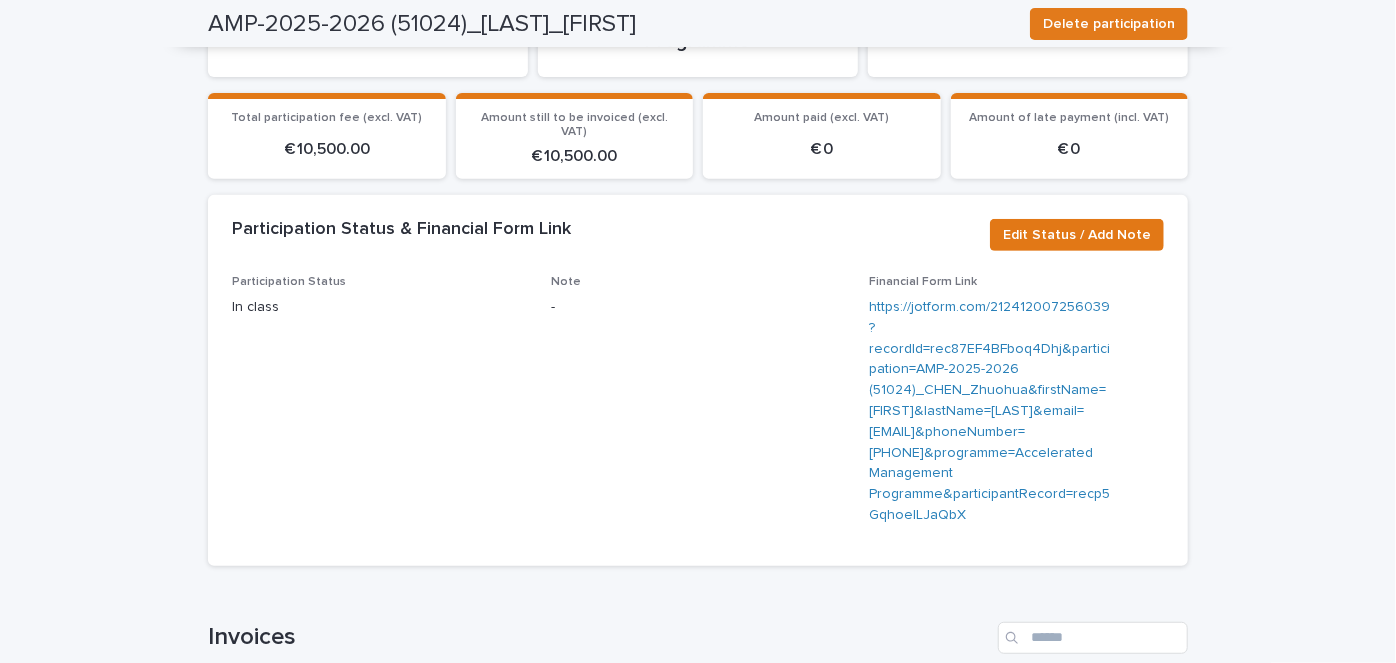 scroll, scrollTop: 0, scrollLeft: 0, axis: both 